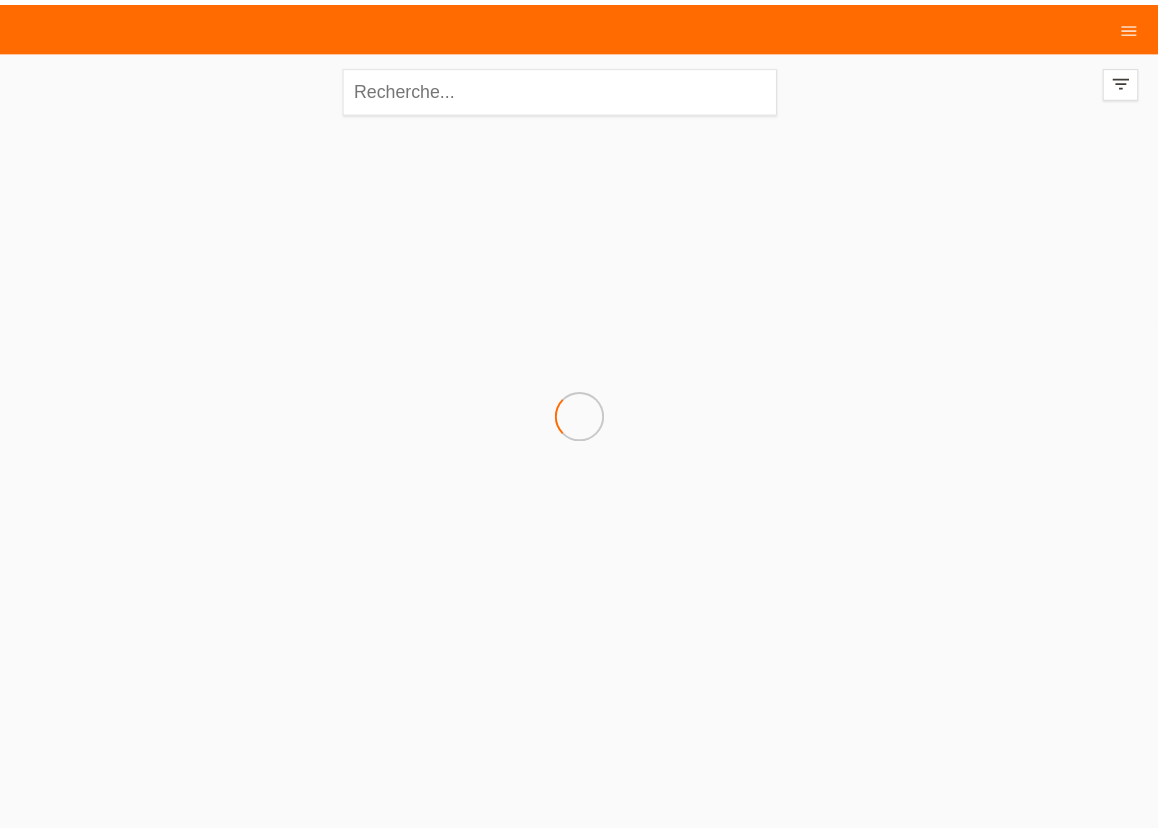scroll, scrollTop: 0, scrollLeft: 0, axis: both 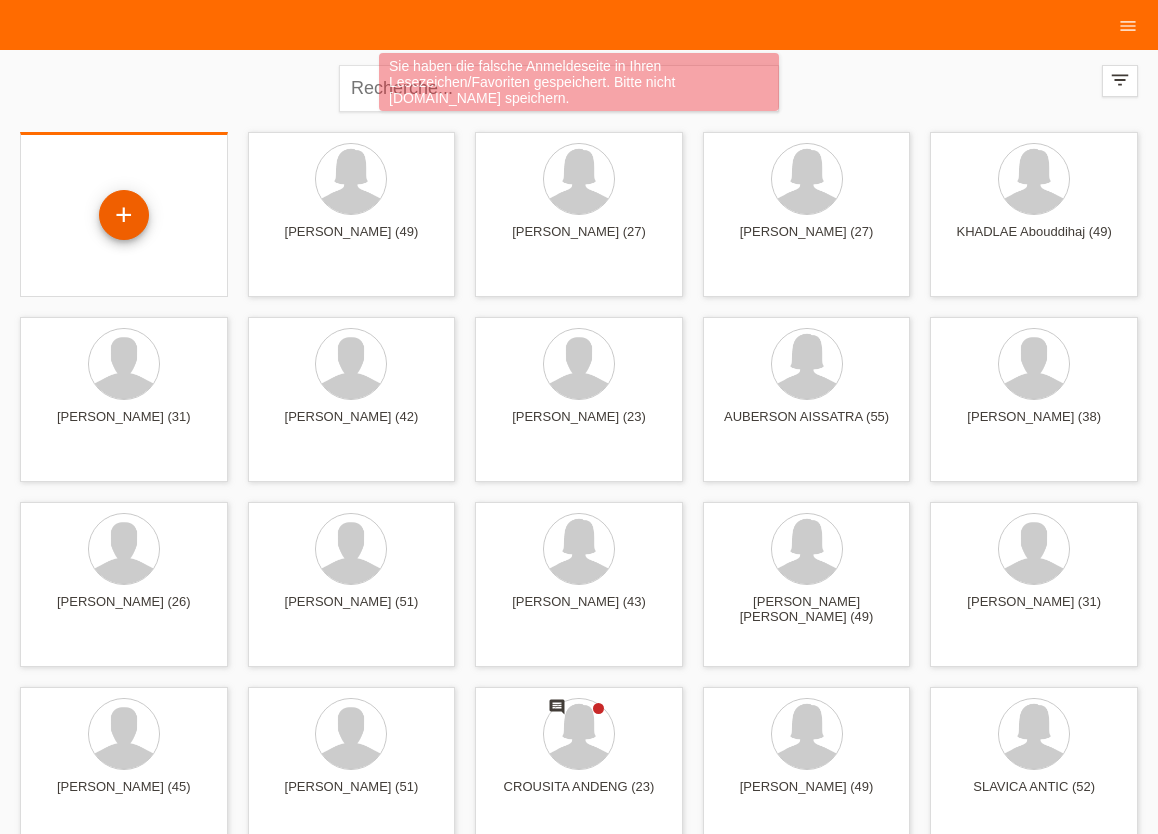 click on "+" at bounding box center (124, 215) 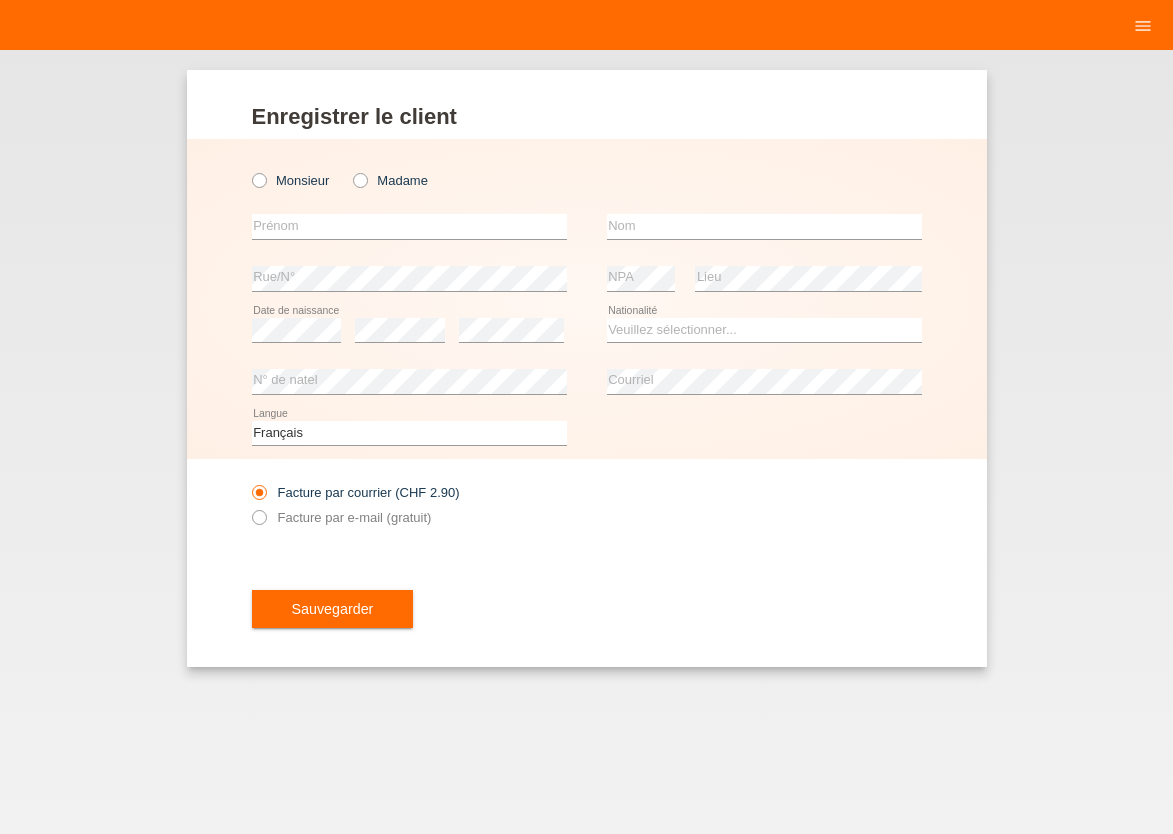 scroll, scrollTop: 0, scrollLeft: 0, axis: both 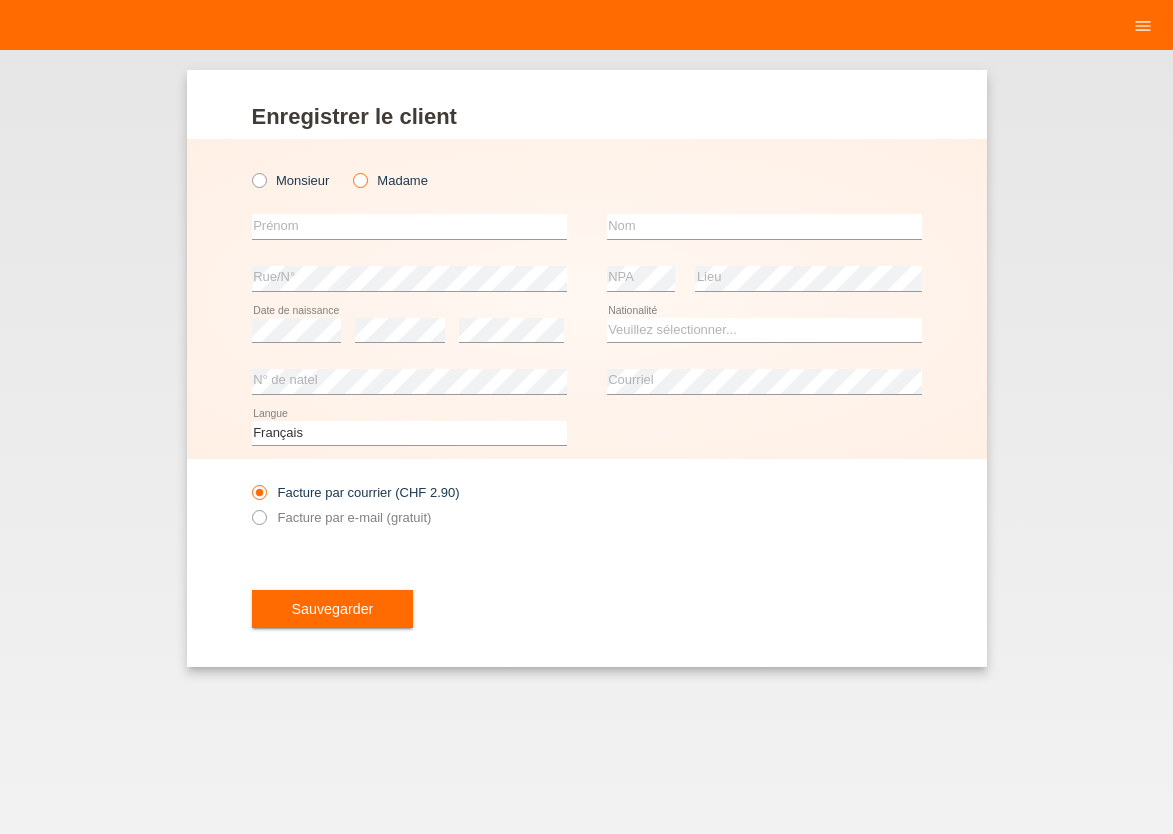 click at bounding box center [350, 170] 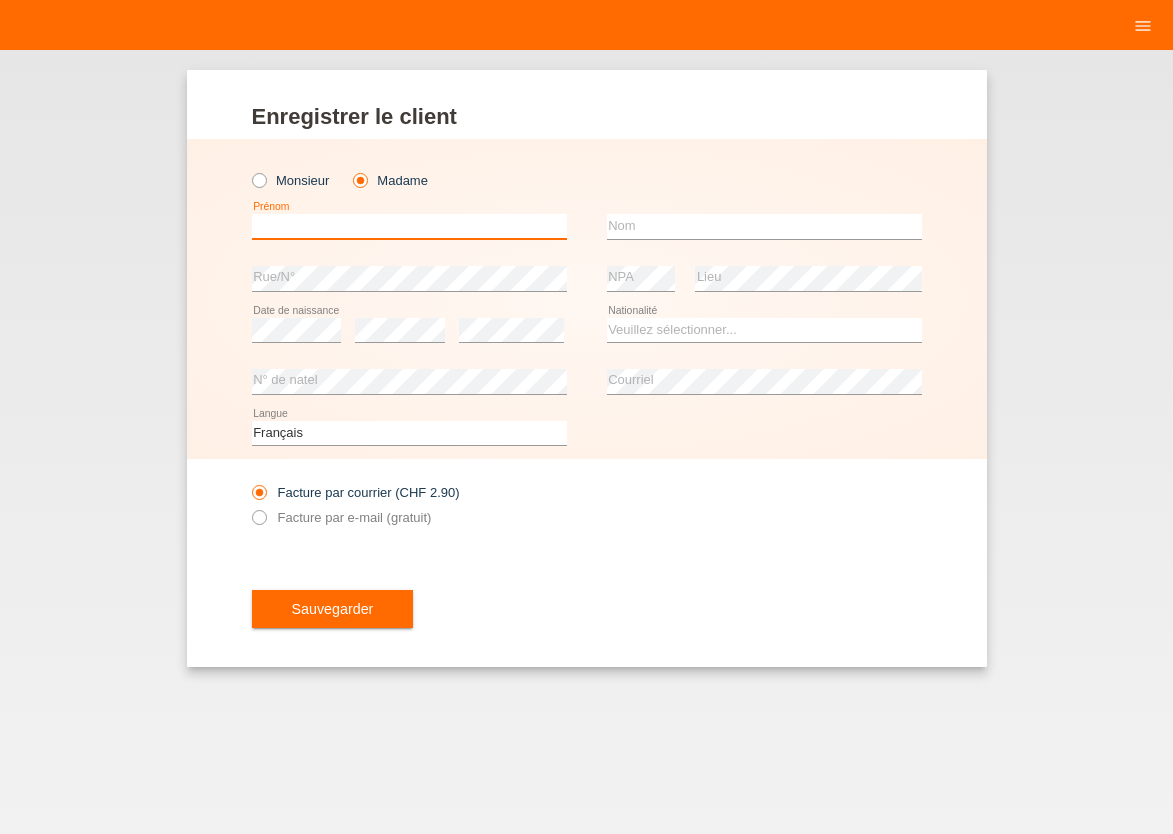 click at bounding box center [409, 226] 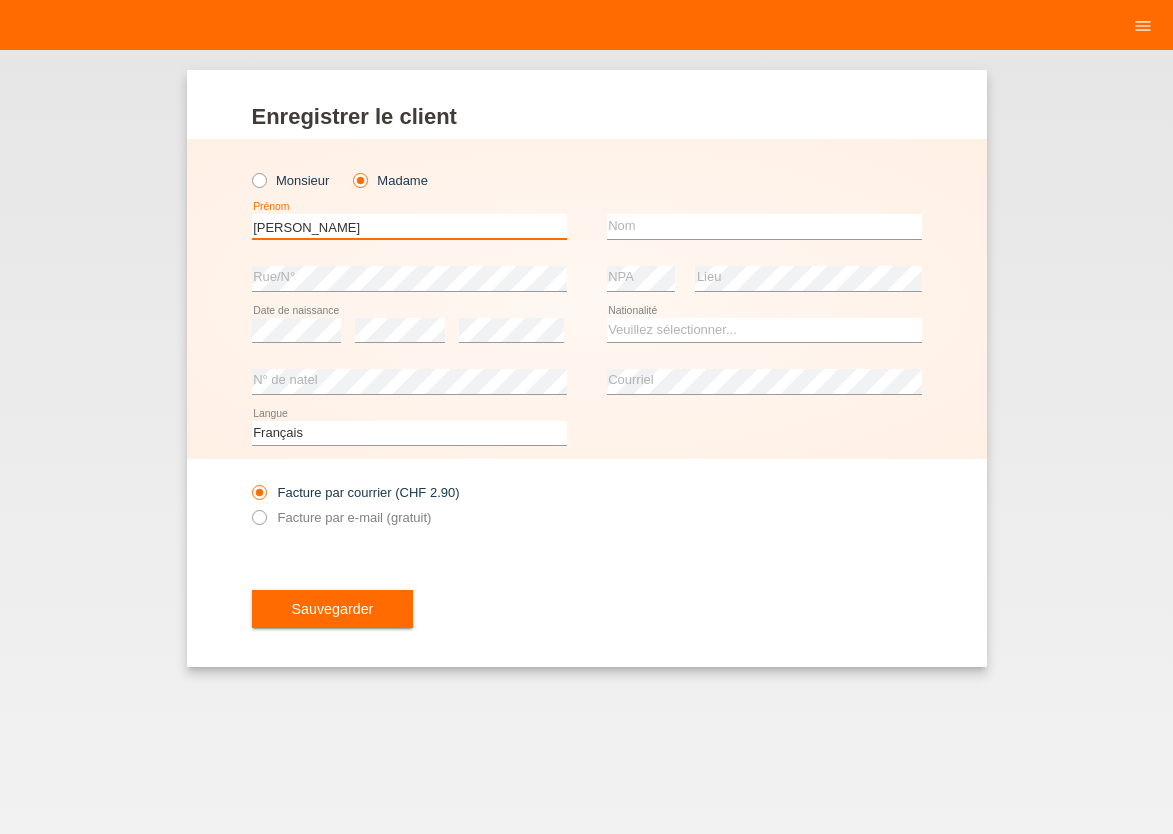 type on "[PERSON_NAME]" 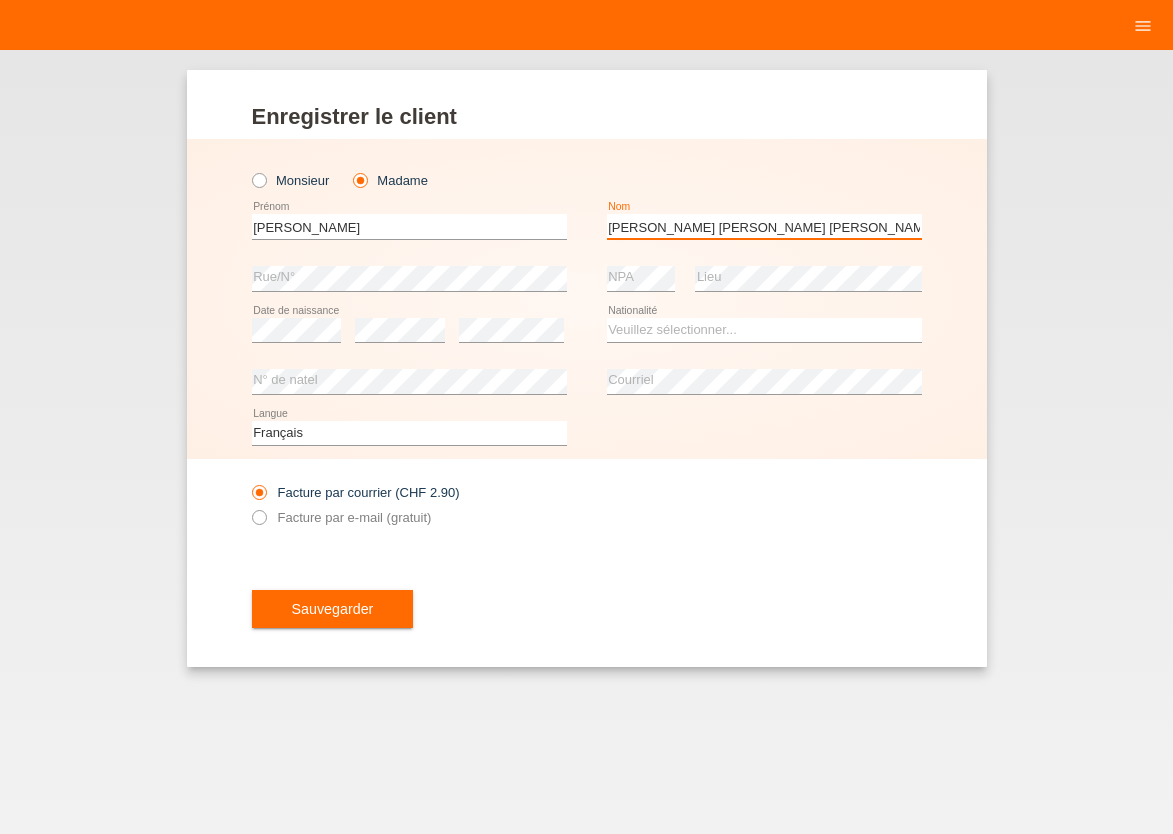 type on "[PERSON_NAME] [PERSON_NAME] [PERSON_NAME]" 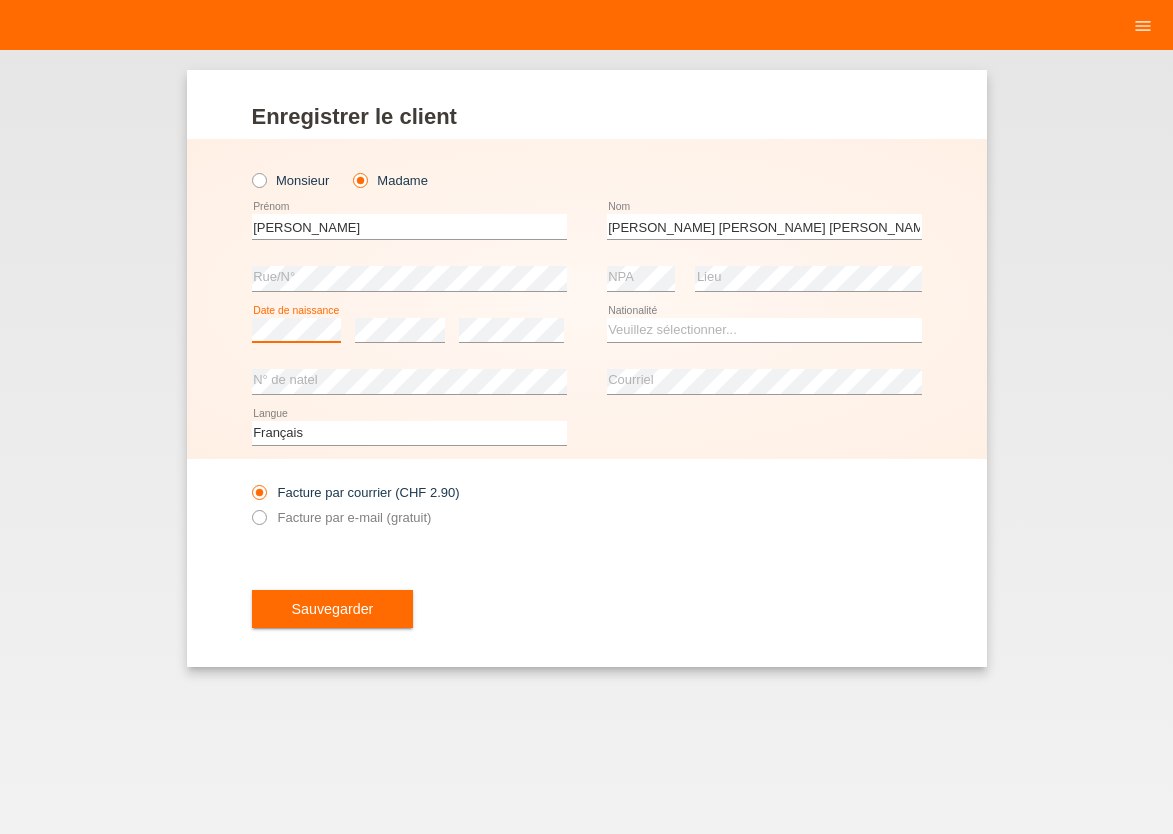 scroll, scrollTop: 0, scrollLeft: 0, axis: both 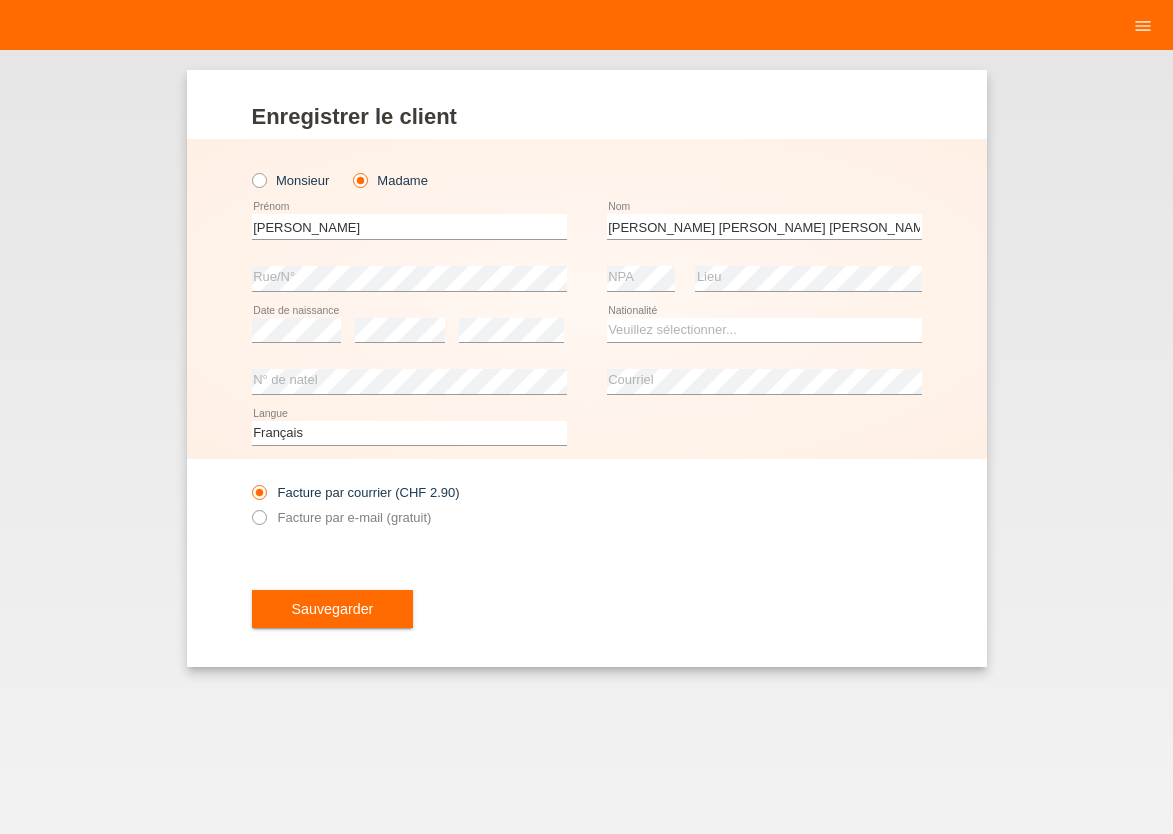 click on "Sauvegarder" at bounding box center (587, 609) 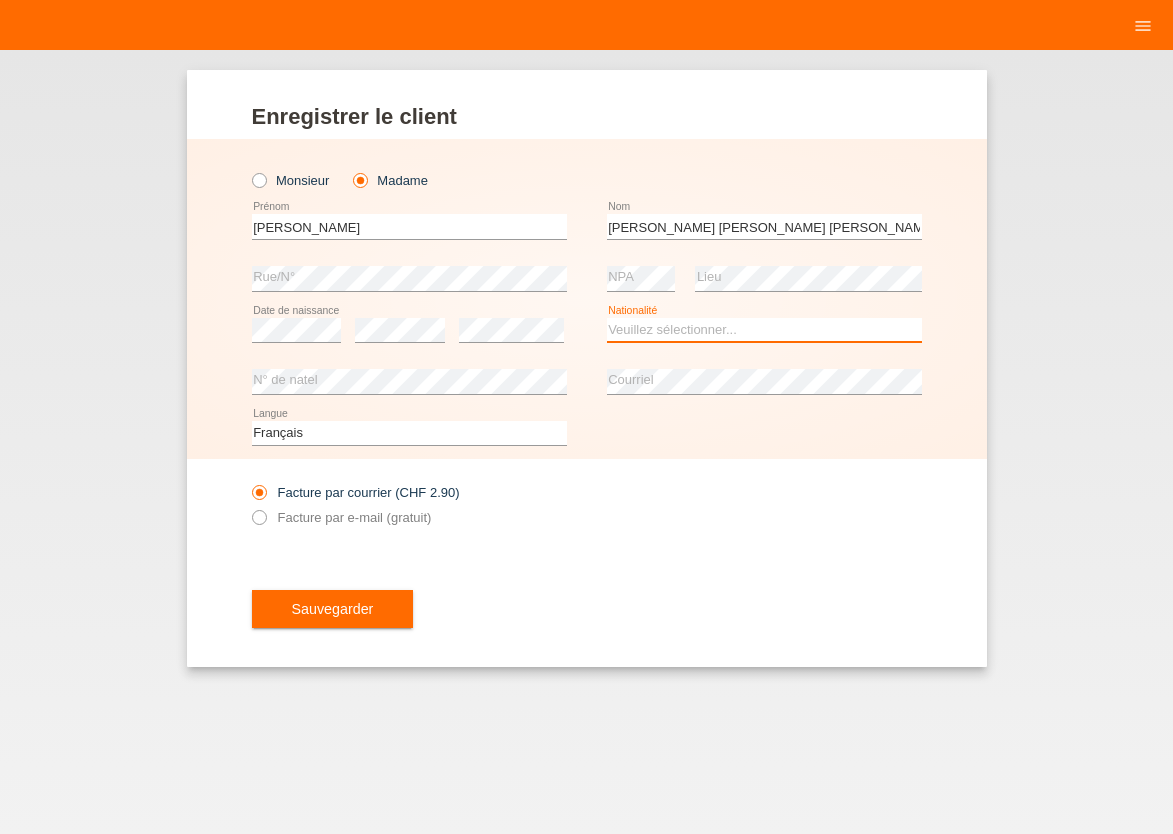 click on "Veuillez sélectionner...
Suisse
Allemagne
Autriche
Liechtenstein
------------
Afghanistan
Afrique du Sud
Åland
Albanie
Algérie Allemagne Andorre Angola Anguilla Antarctique Antigua-et-Barbuda Argentine" at bounding box center (764, 330) 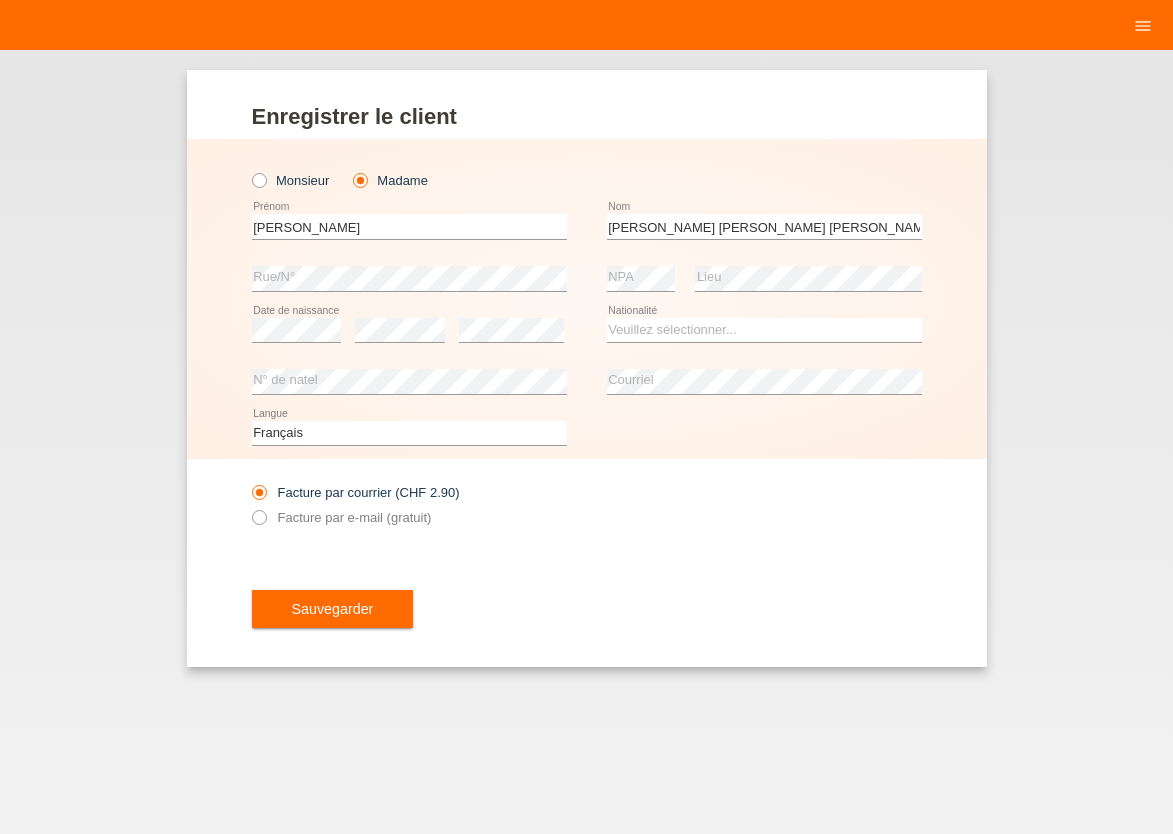 click on "Facture par e-mail                                                                                            (gratuit)" at bounding box center [409, 517] 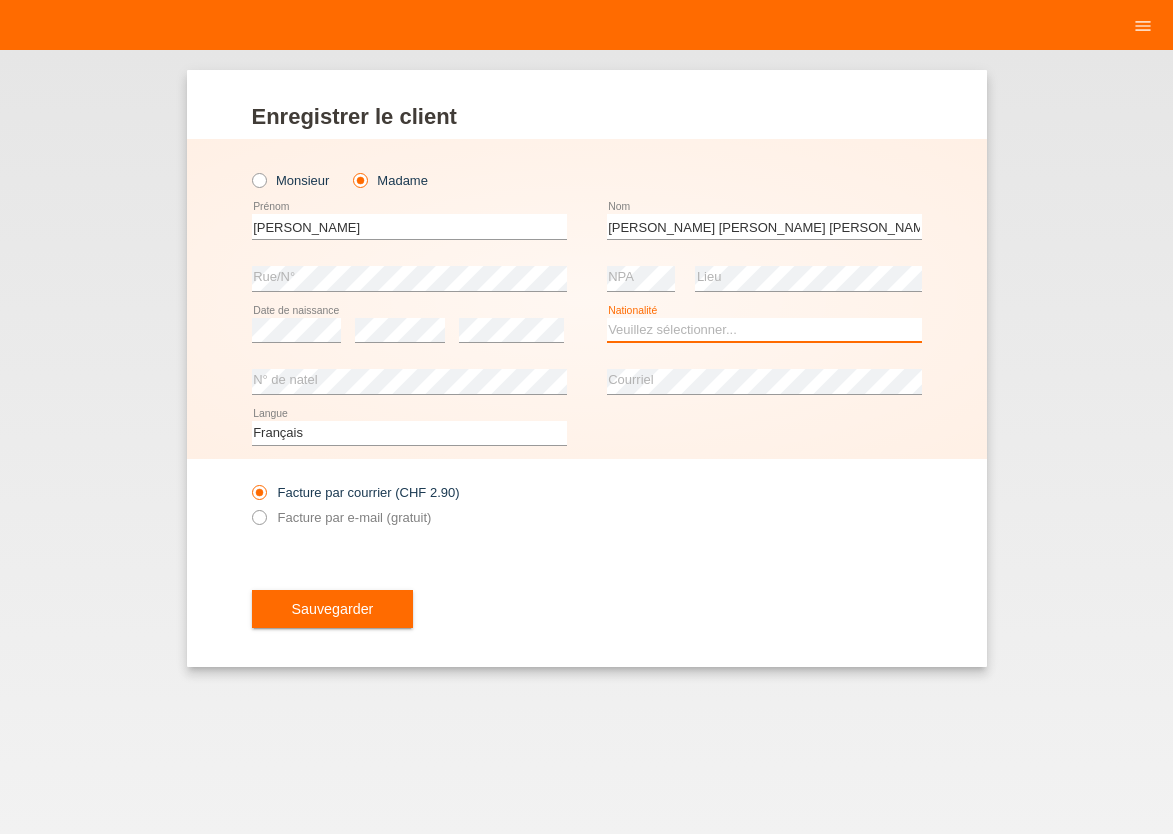 click on "Veuillez sélectionner...
Suisse
Allemagne
Autriche
Liechtenstein
------------
Afghanistan
Afrique du Sud
Åland
Albanie
Algérie Allemagne Andorre Angola Anguilla Antarctique Antigua-et-Barbuda Argentine" at bounding box center (764, 330) 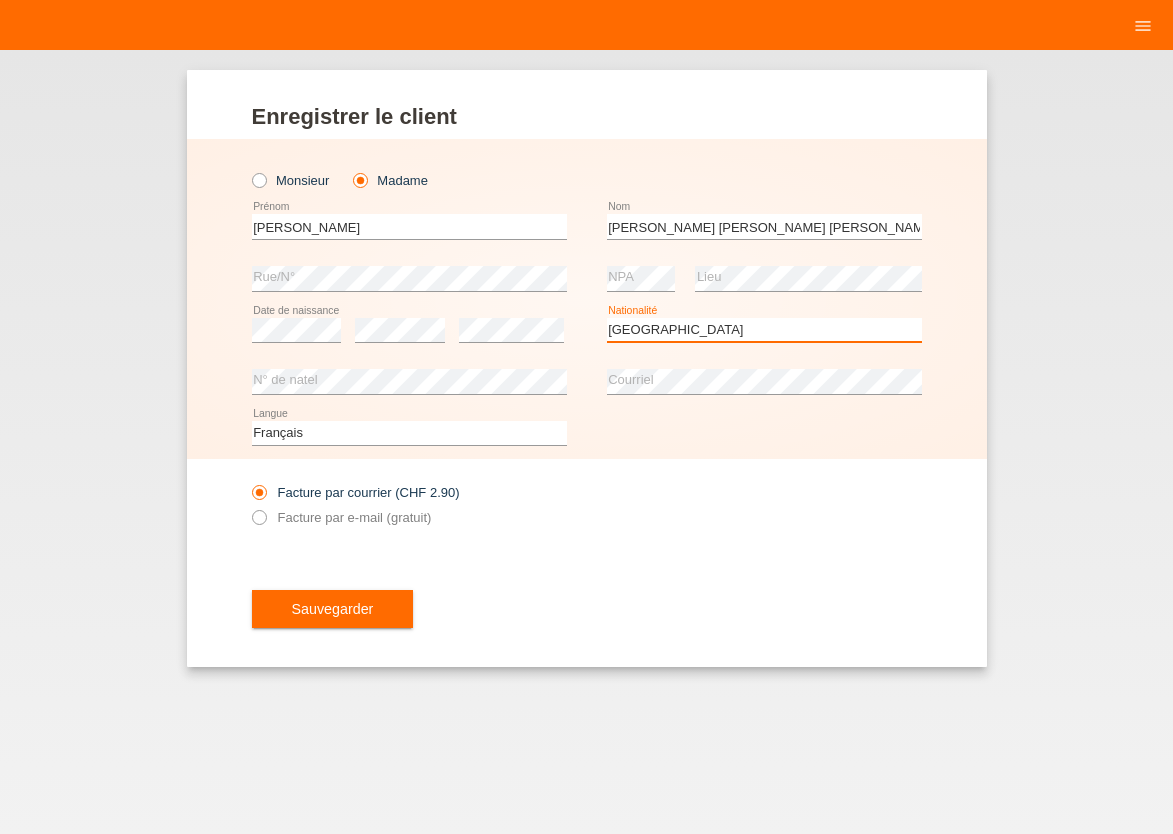 click on "Portugal" at bounding box center (0, 0) 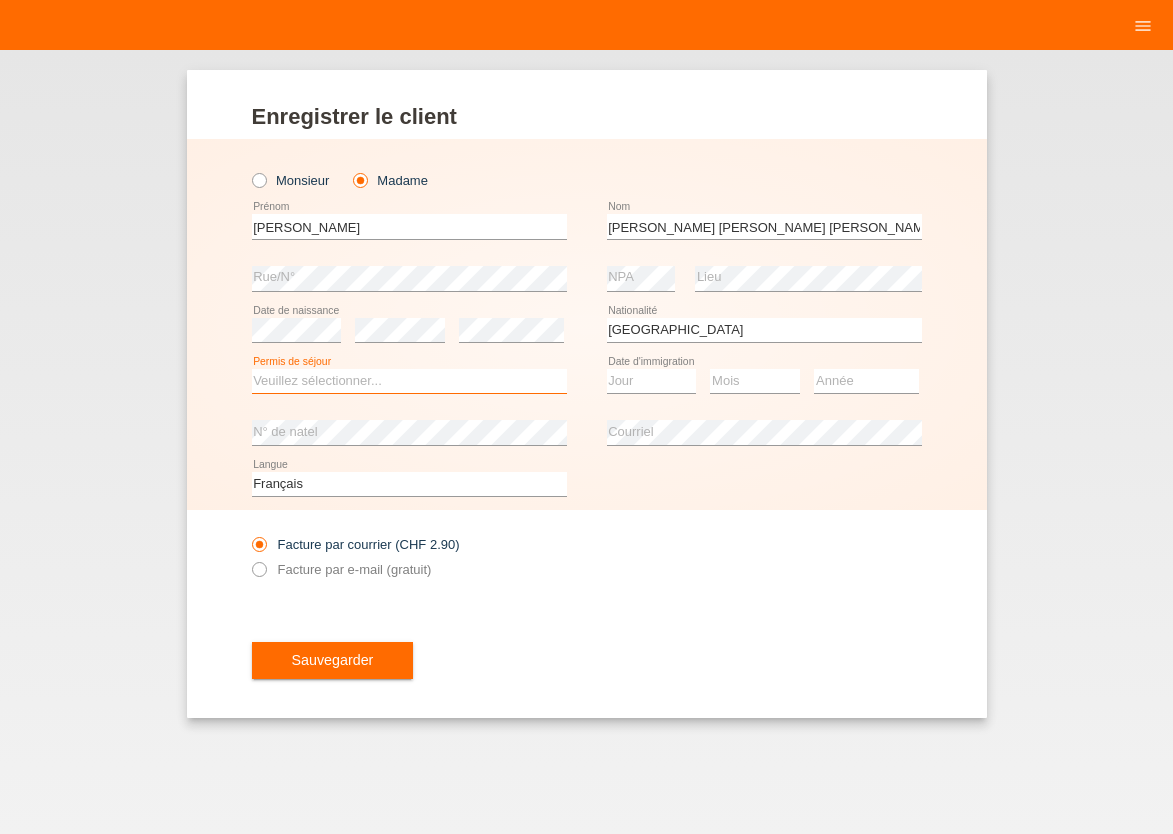 click on "Veuillez sélectionner...
C
B
B - Statut de réfugié
Autre" at bounding box center [409, 381] 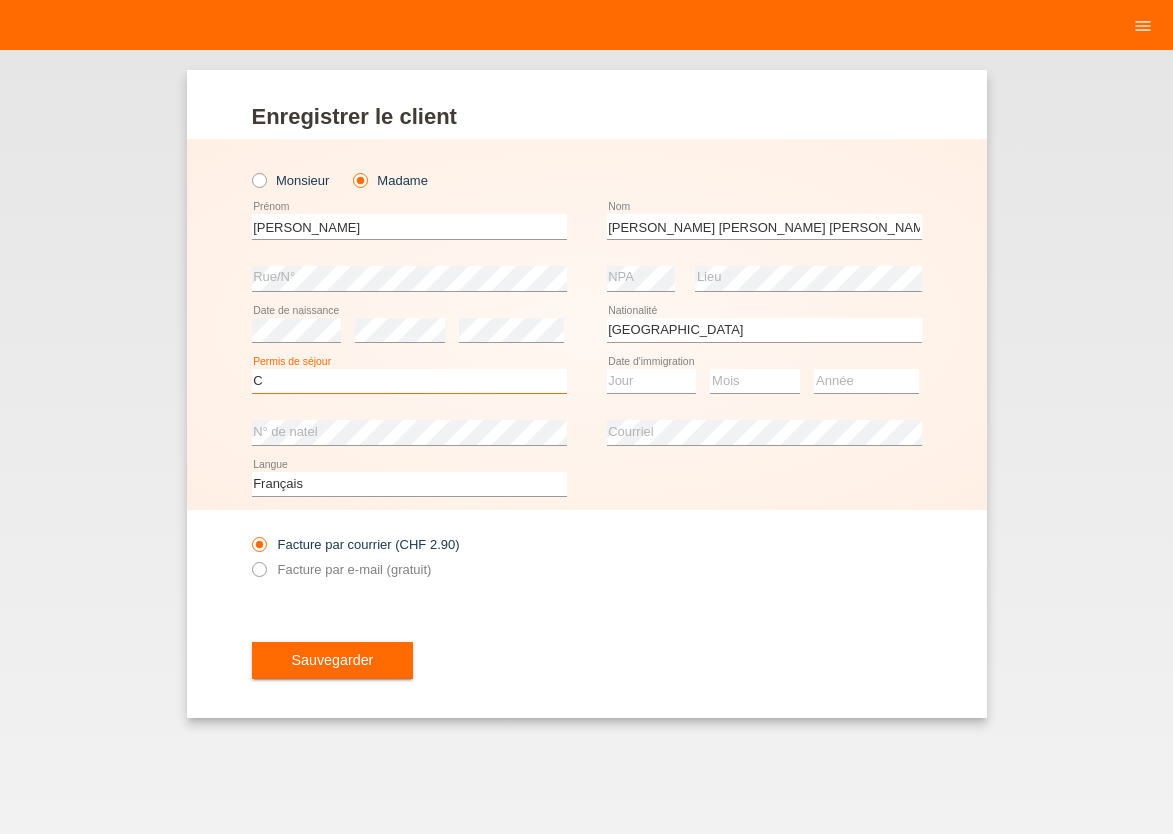 click on "C" at bounding box center [0, 0] 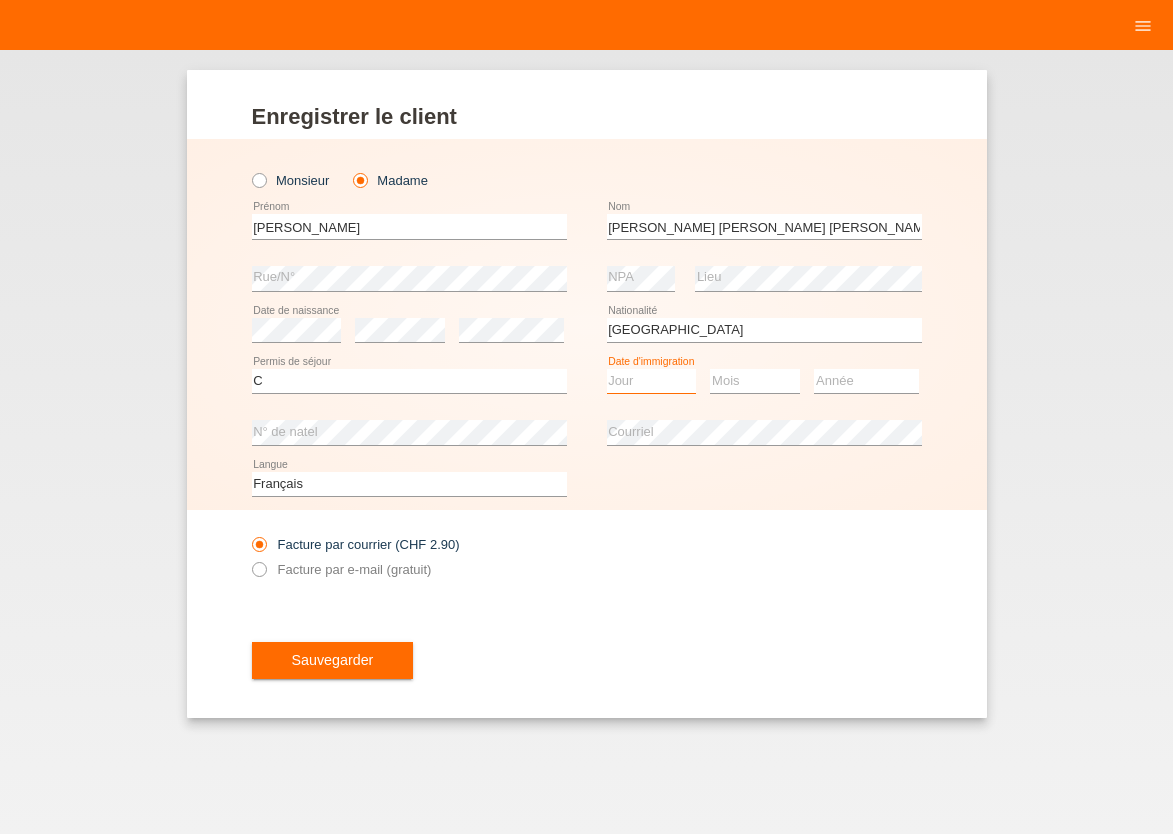 click on "Jour
01
02
03
04
05
06
07
08
09
10 11" at bounding box center [652, 381] 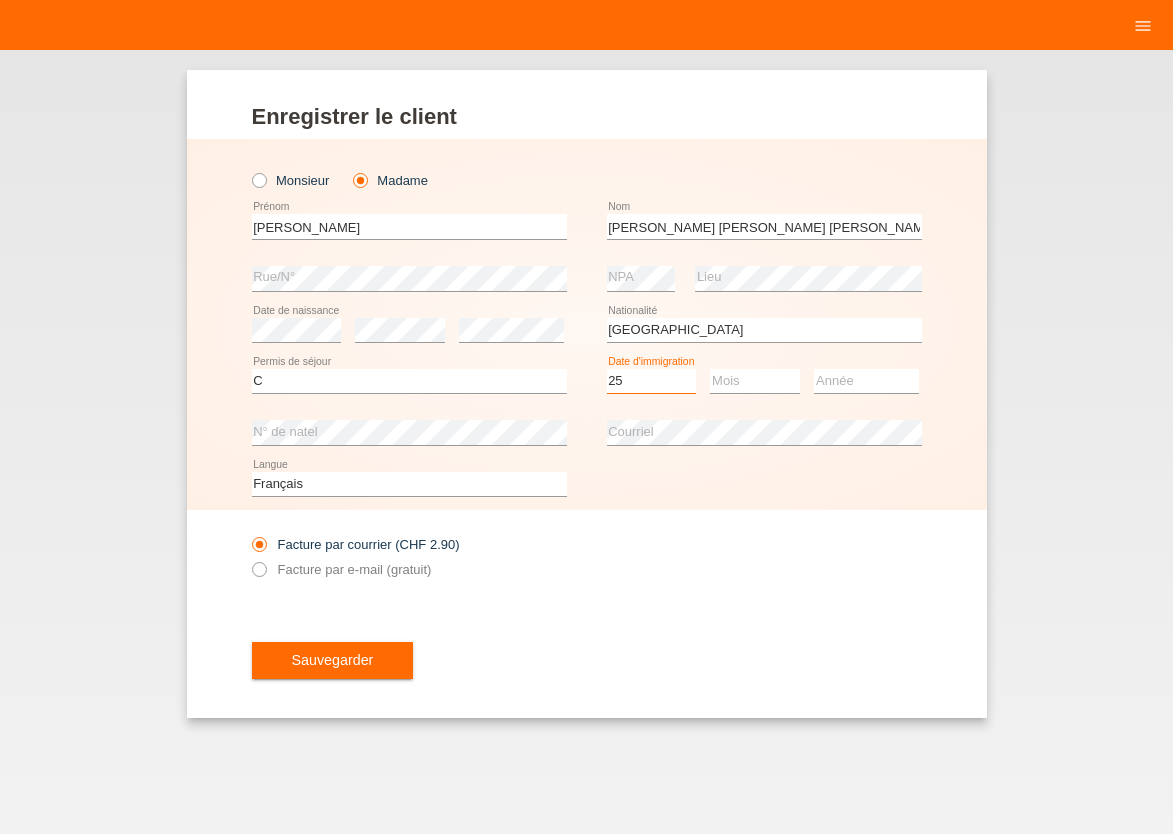 click on "25" at bounding box center [0, 0] 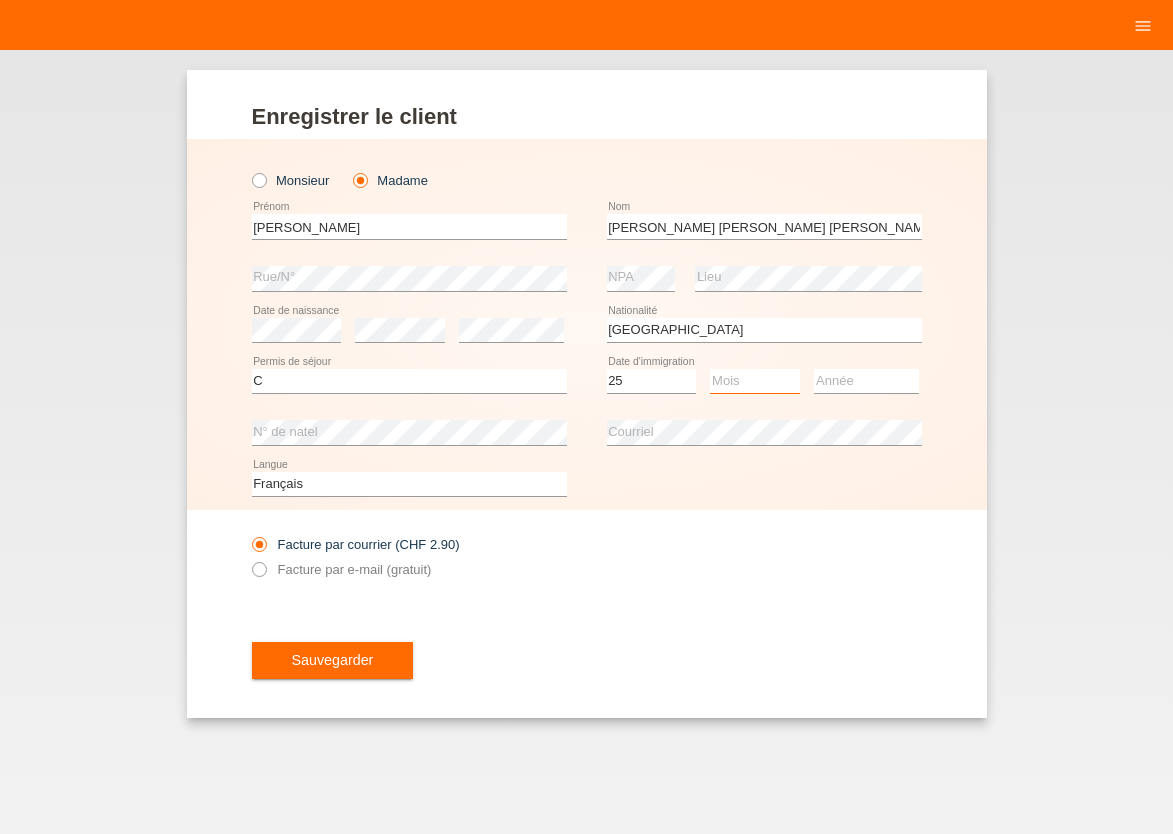 select on "10" 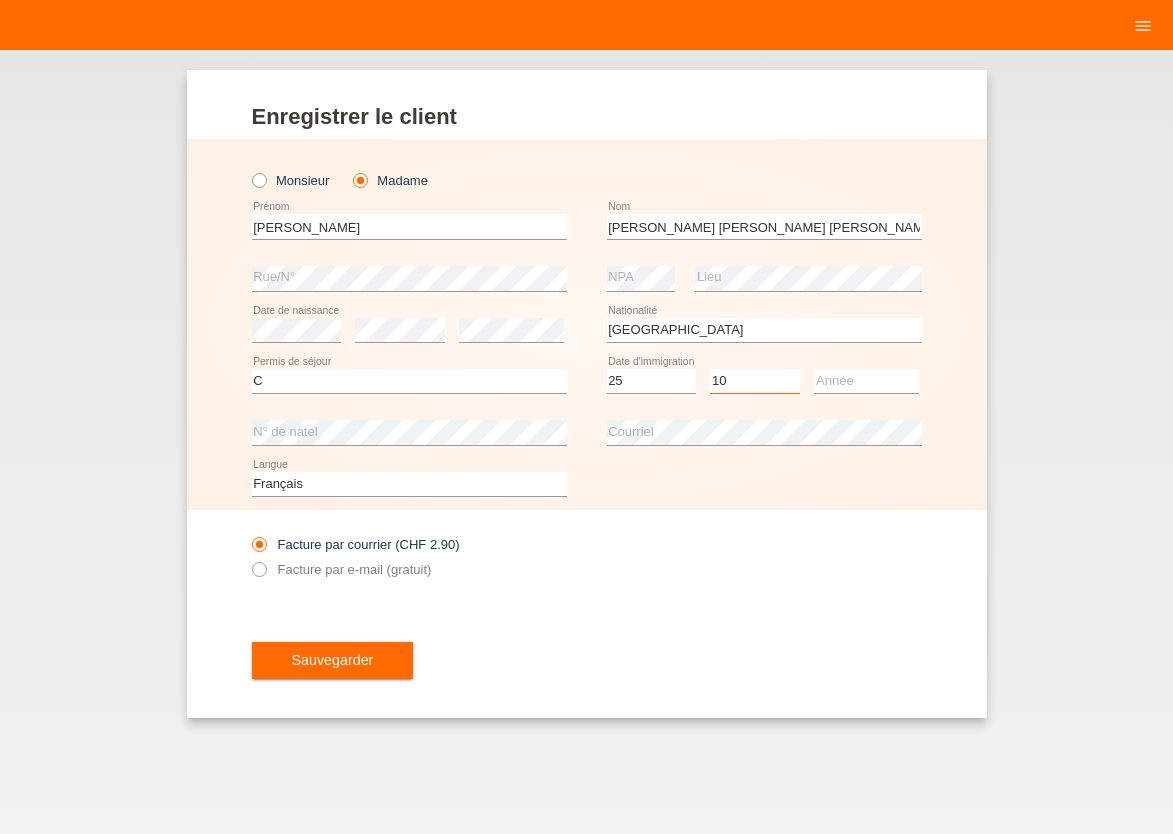 scroll, scrollTop: 0, scrollLeft: 0, axis: both 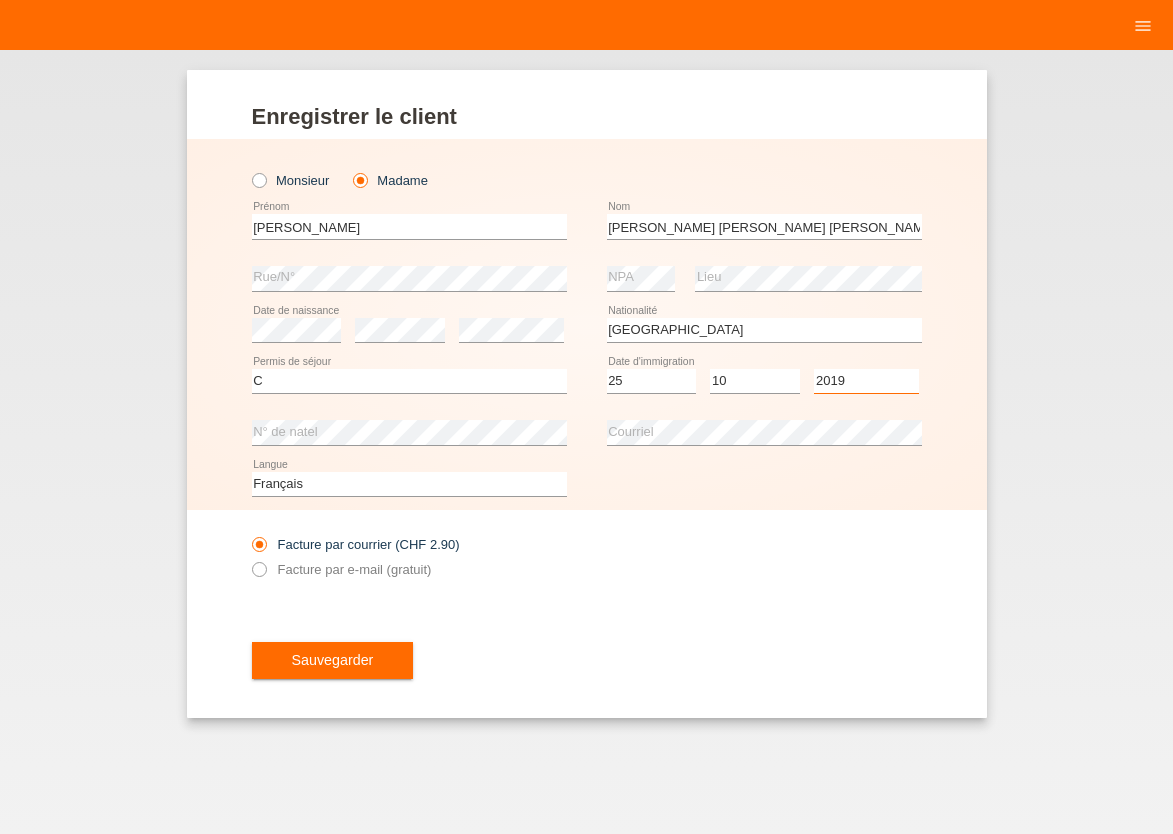 select on "2011" 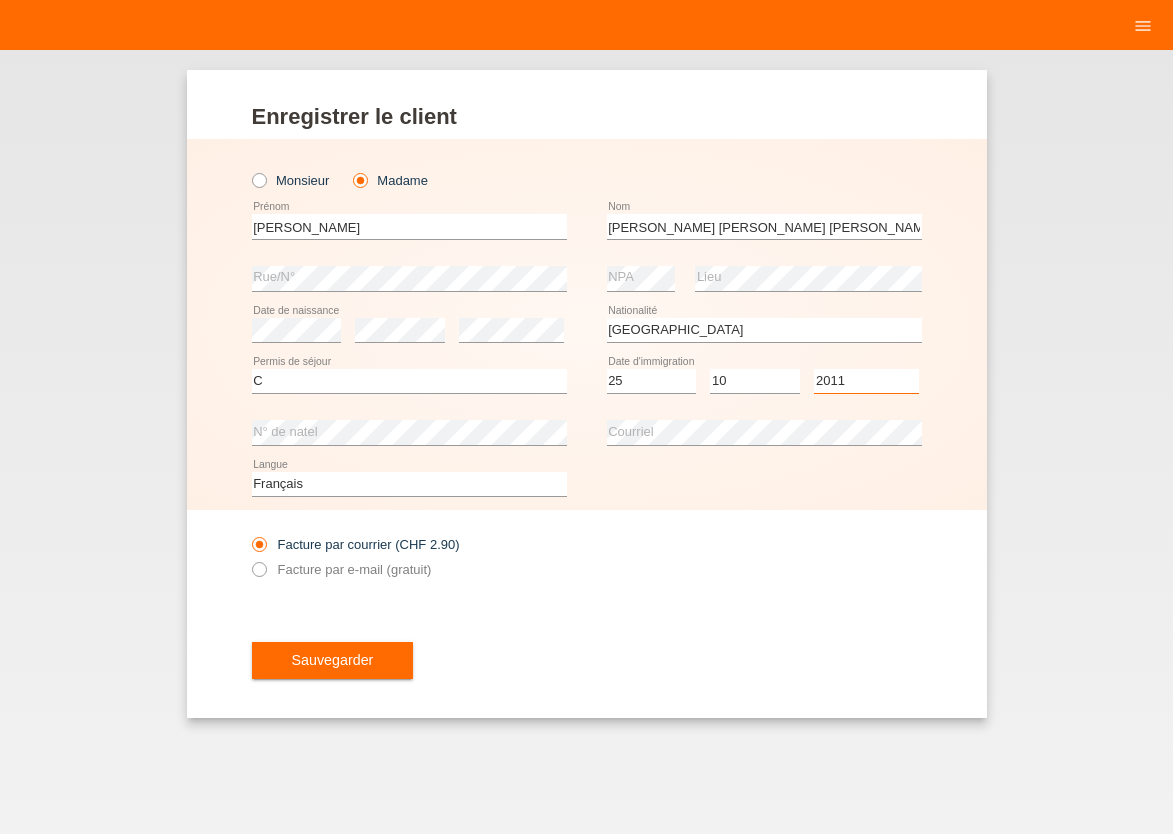 scroll, scrollTop: 0, scrollLeft: 0, axis: both 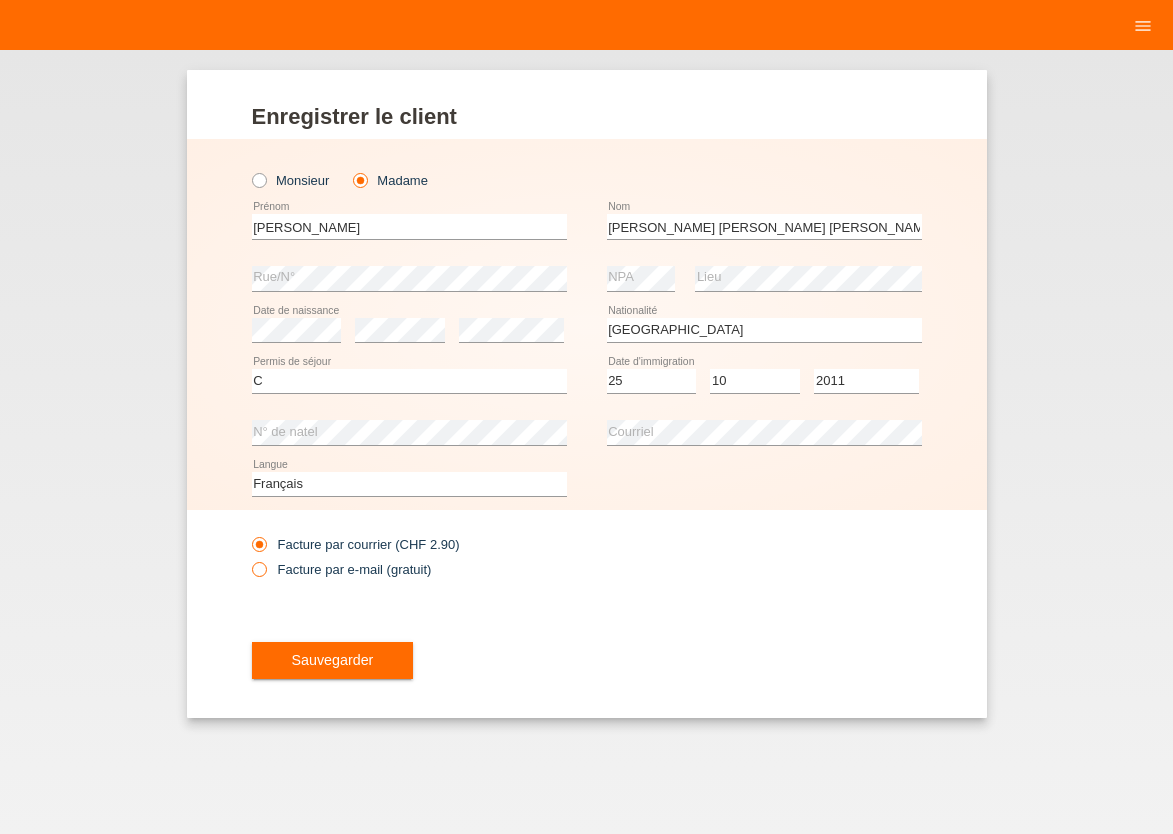 click at bounding box center (248, 558) 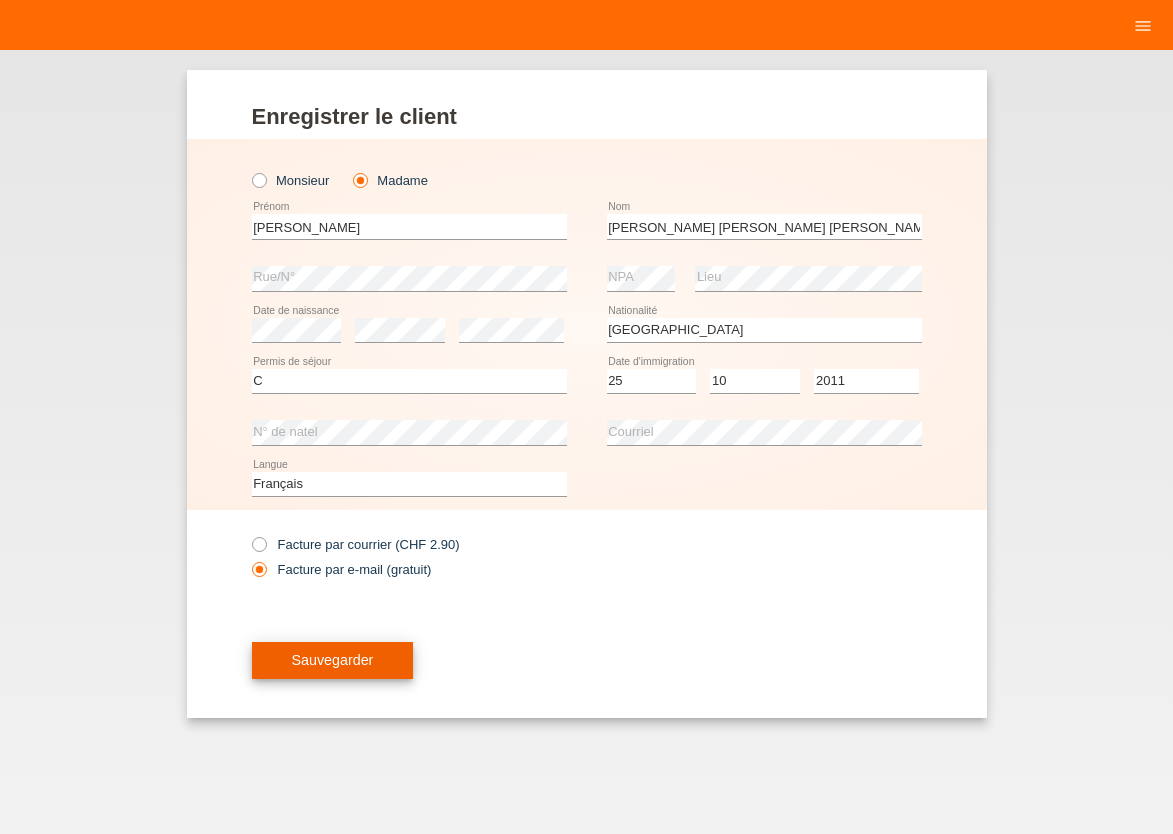 click on "Sauvegarder" at bounding box center (333, 660) 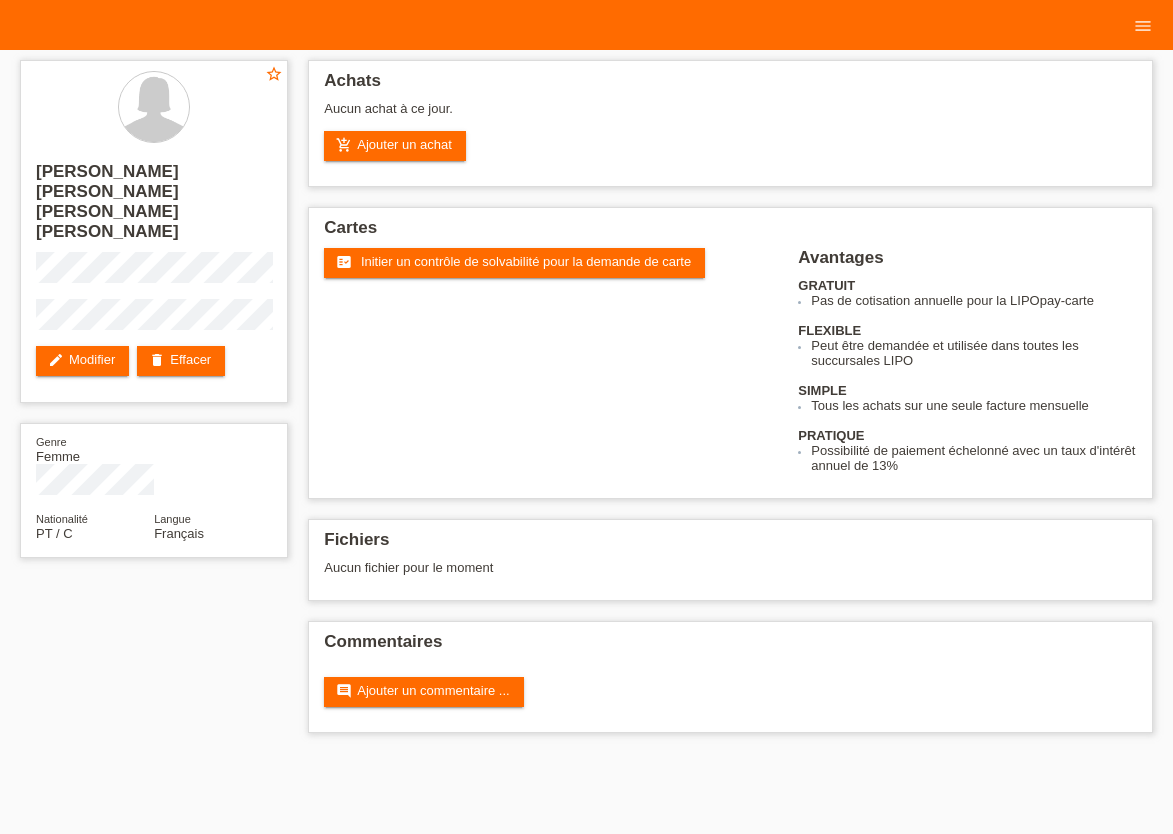 scroll, scrollTop: 0, scrollLeft: 0, axis: both 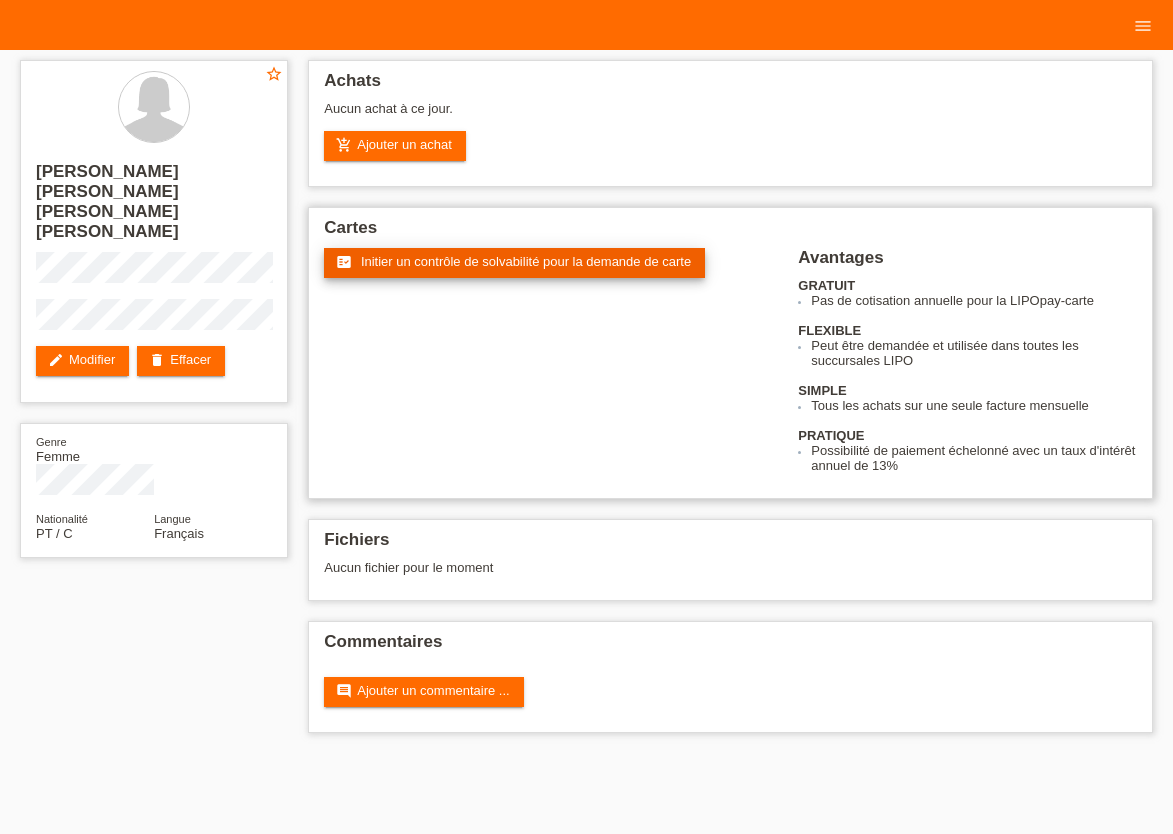 click on "Initier un contrôle de solvabilité pour la demande de carte" at bounding box center (526, 261) 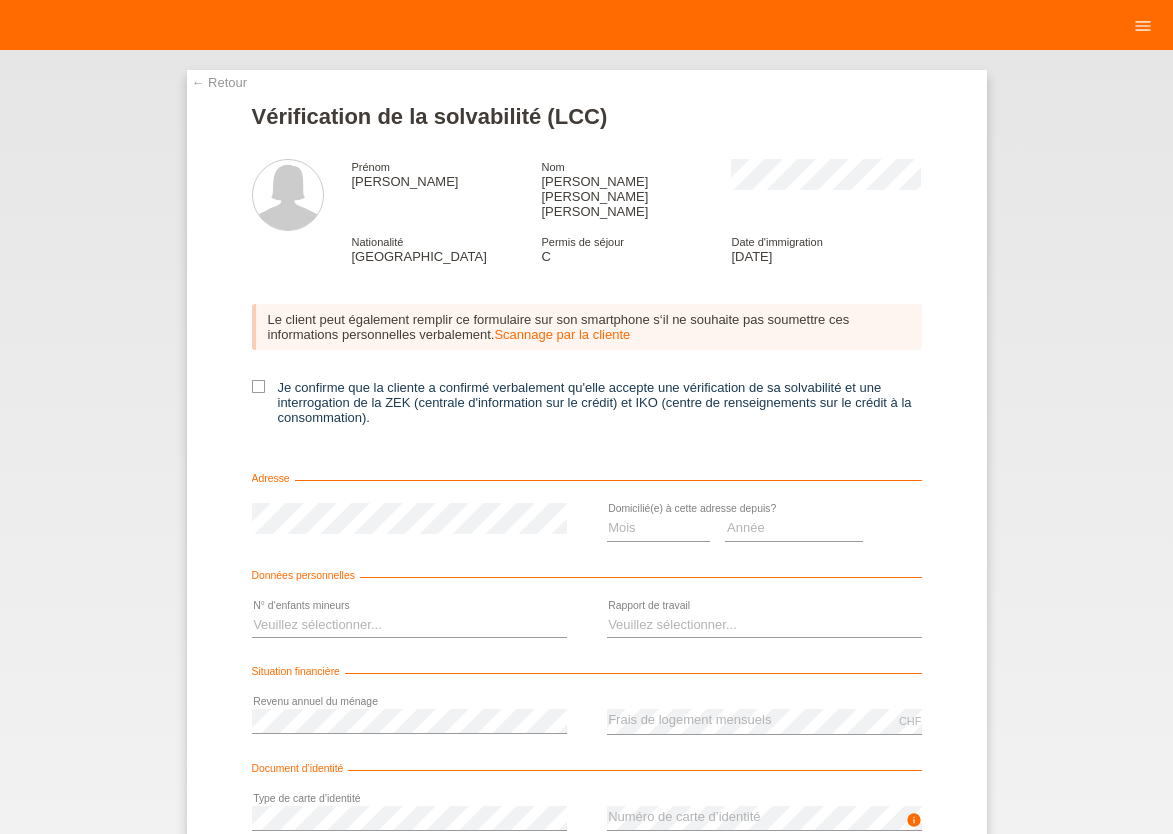 scroll, scrollTop: 0, scrollLeft: 0, axis: both 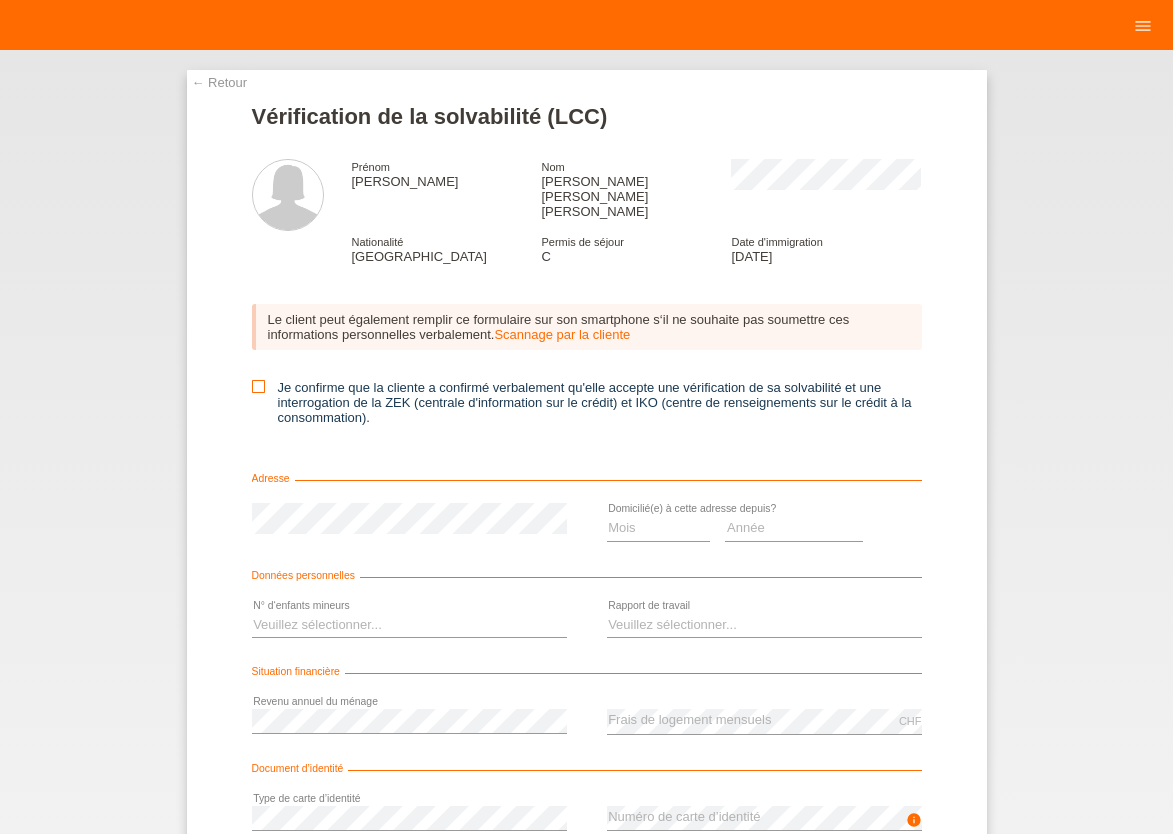 click at bounding box center [258, 386] 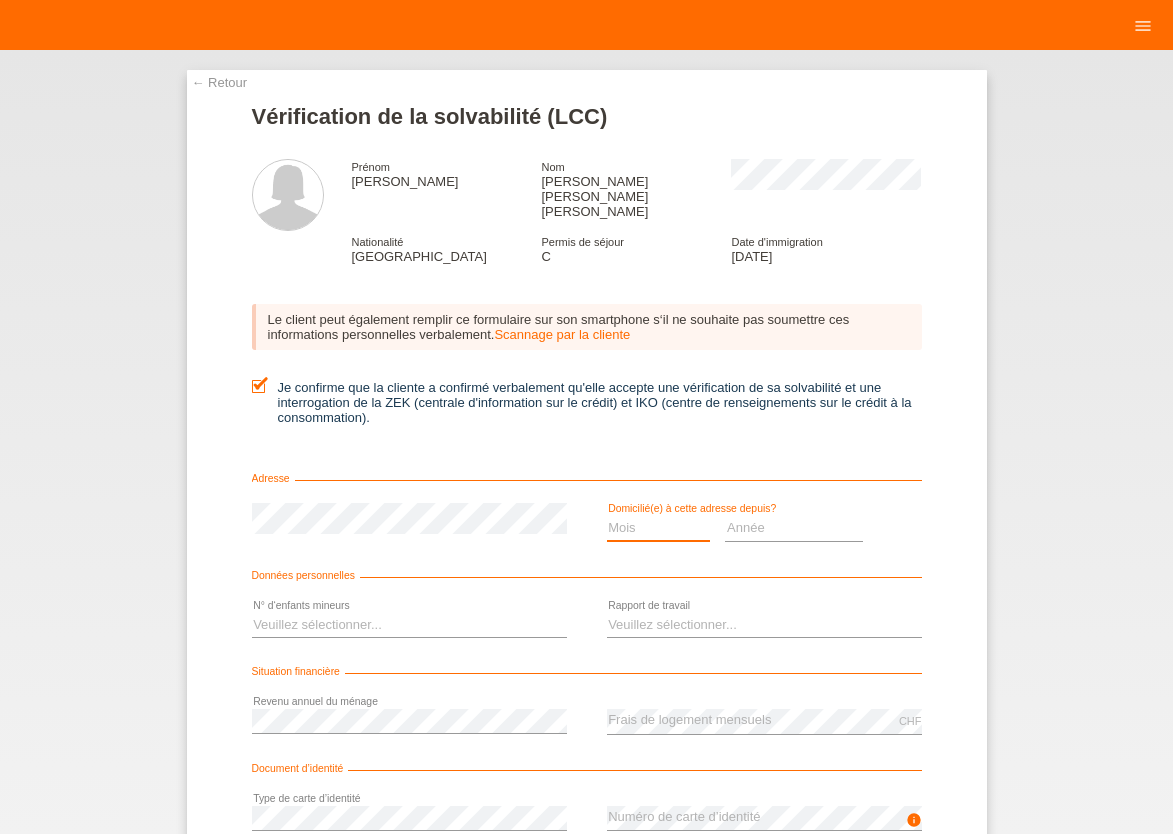 click on "Mois
01
02
03
04
05
06
07
08
09
10" at bounding box center (659, 528) 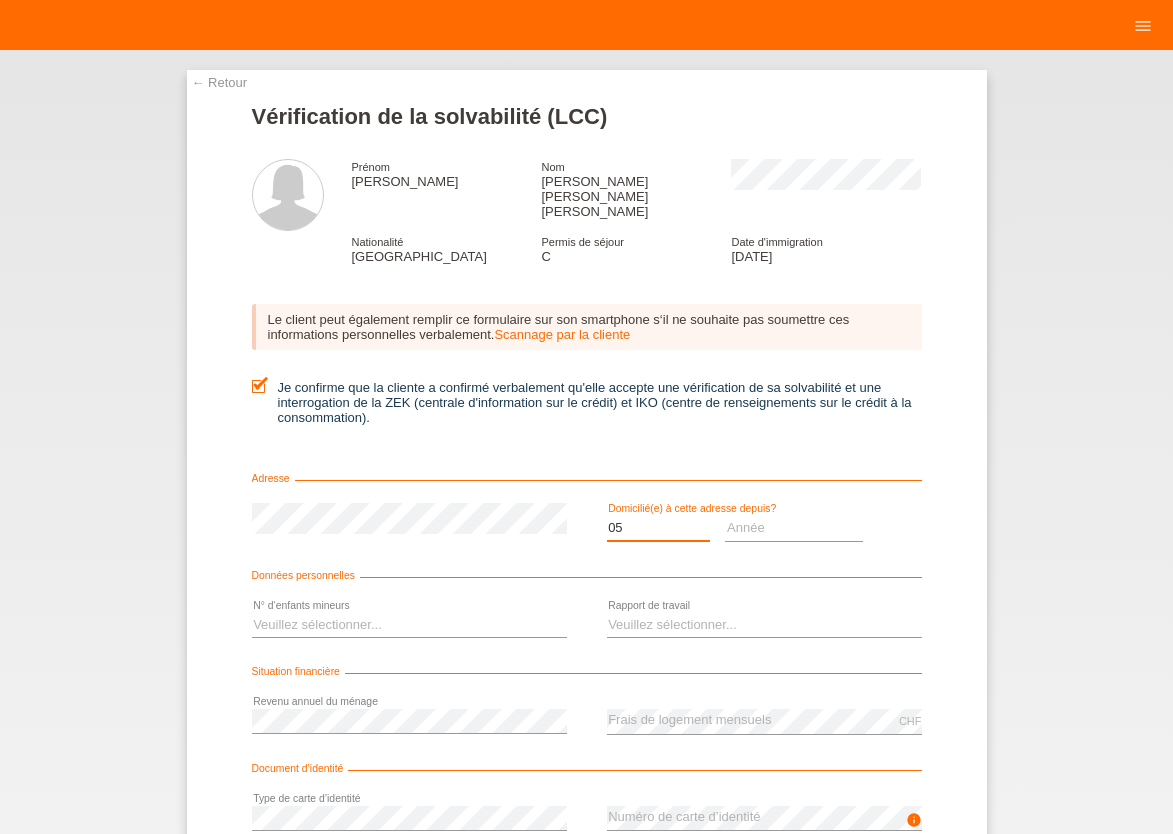 click on "05" at bounding box center (0, 0) 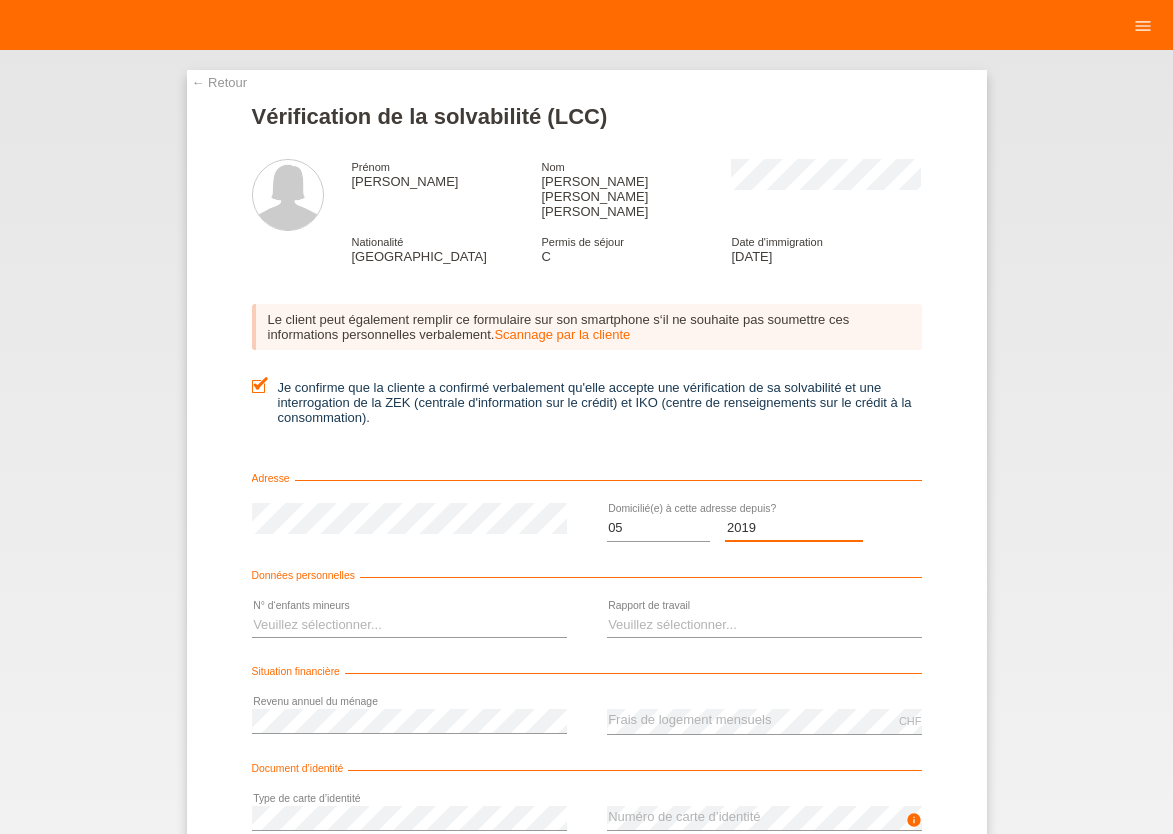 select on "2011" 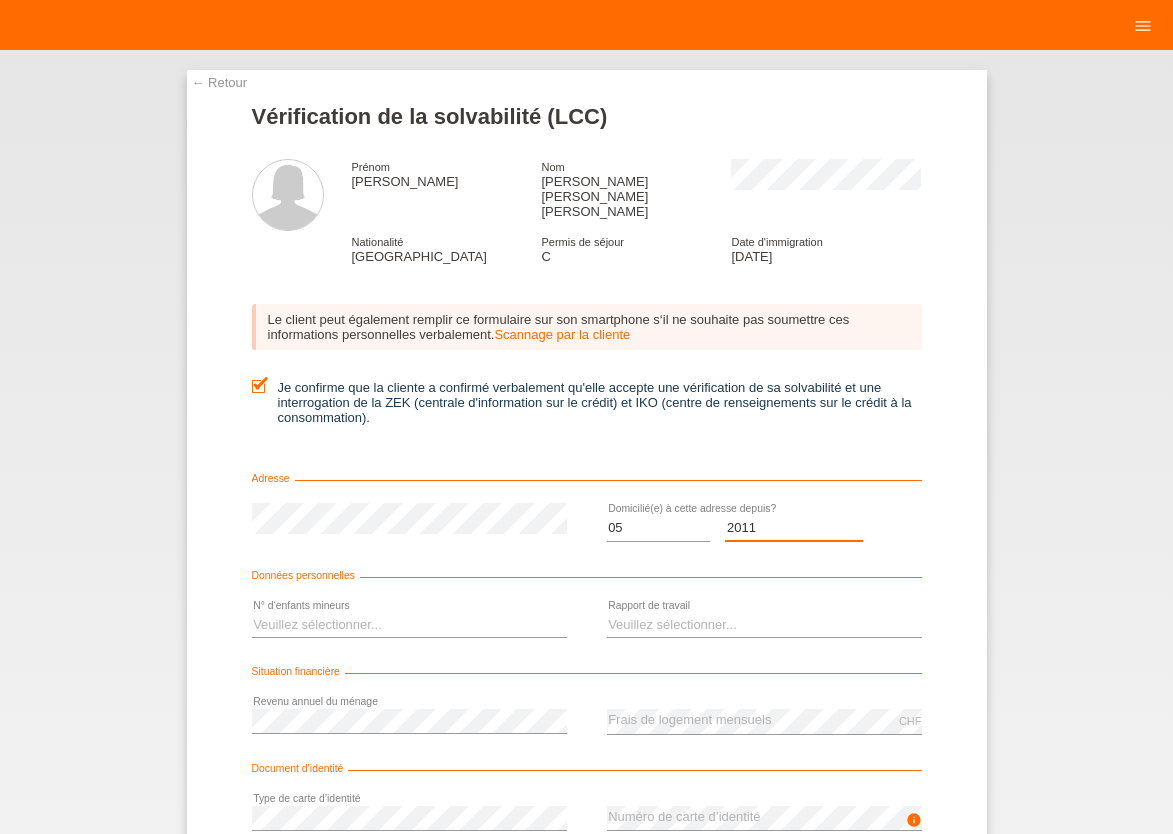 scroll, scrollTop: 0, scrollLeft: 0, axis: both 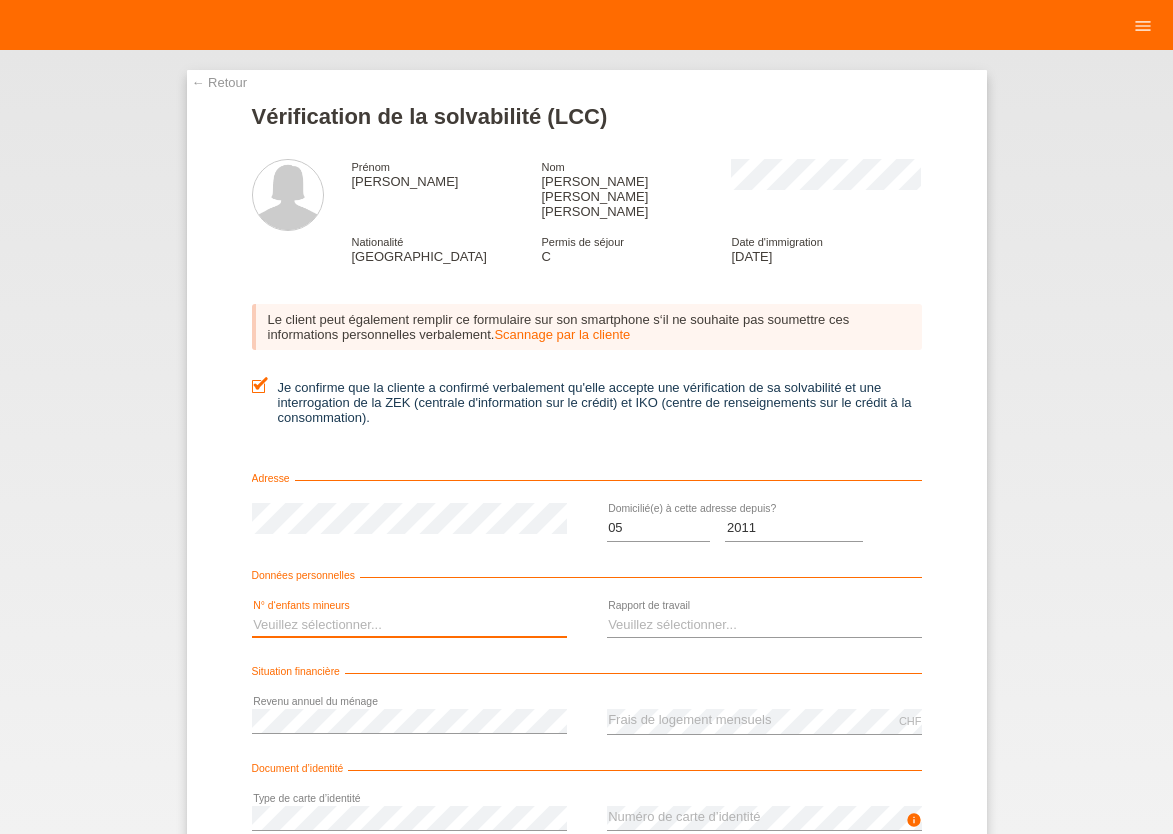 click on "Veuillez sélectionner...
0
1
2
3
4
5
6
7
8
9" at bounding box center [409, 625] 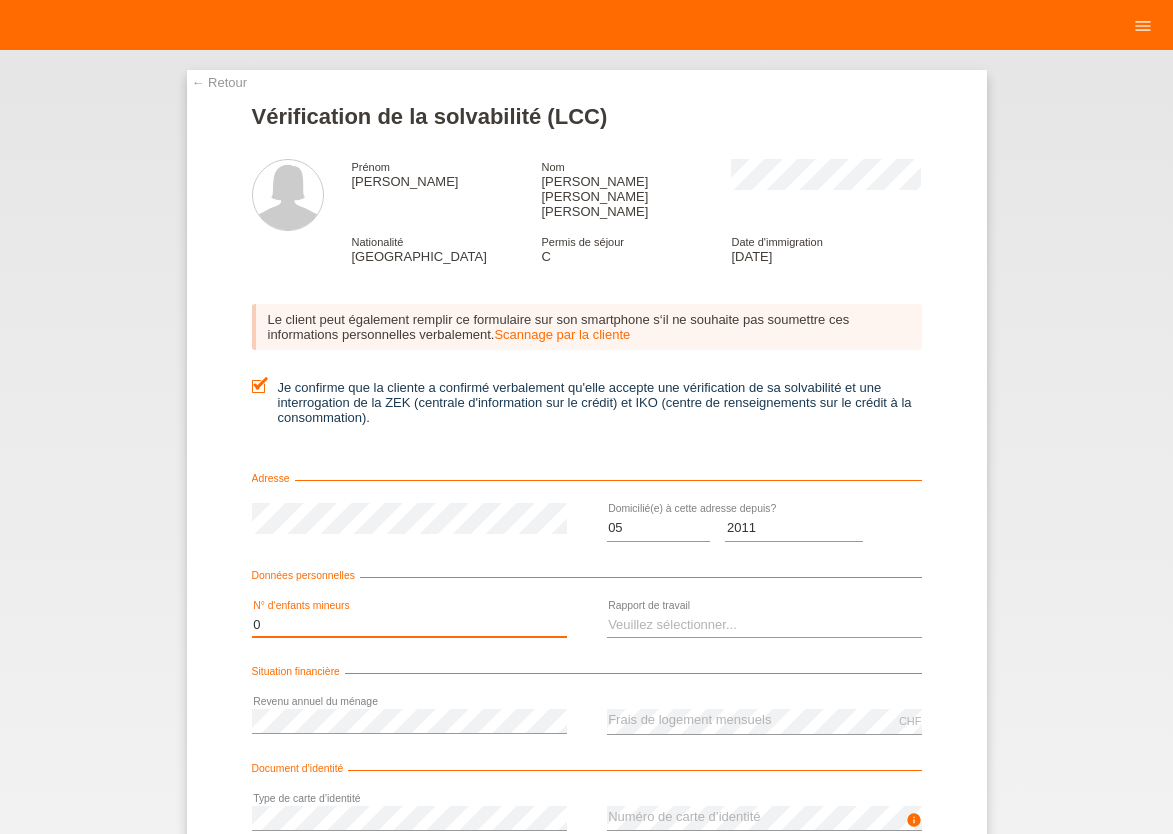 scroll, scrollTop: 0, scrollLeft: 0, axis: both 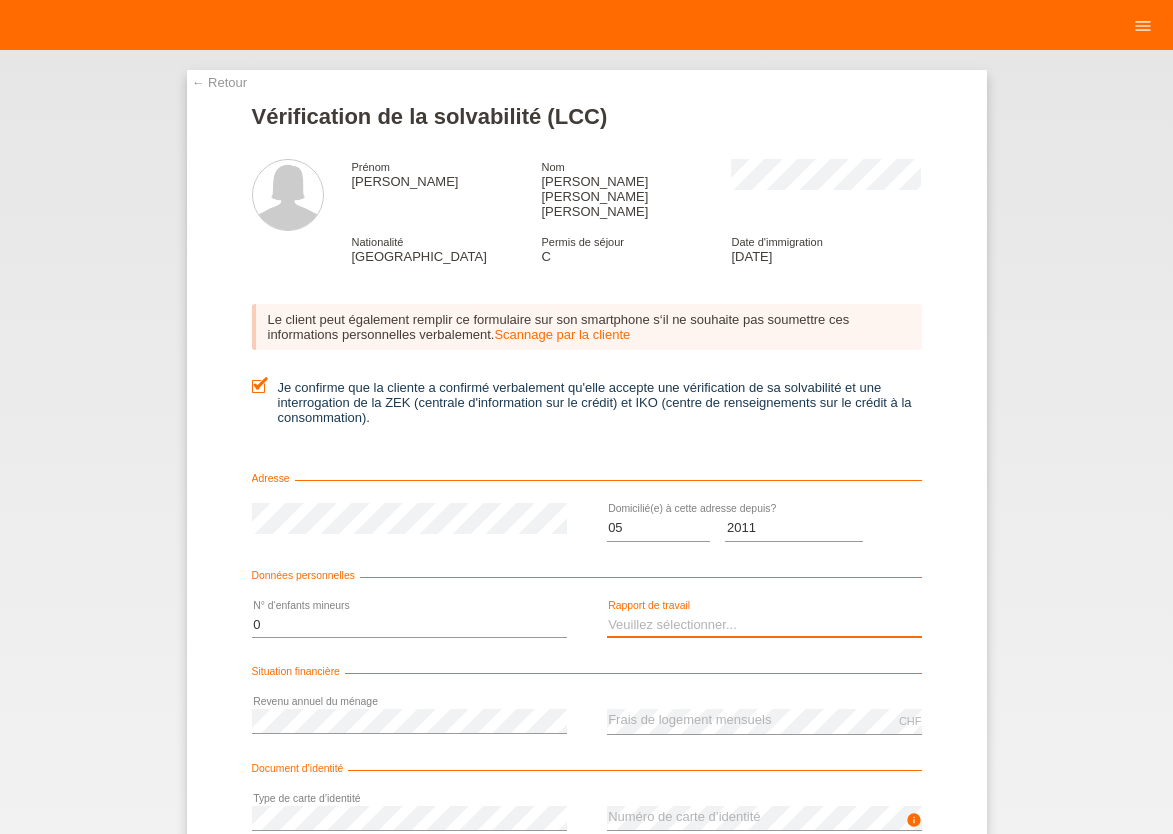 click on "Veuillez sélectionner...
A durée indéterminée
A durée déterminée
Apprenti/étudiant
Retraité(e)
Sans activité lucrative
Femme/homme au foyer
Indépendant(e)" at bounding box center [764, 625] 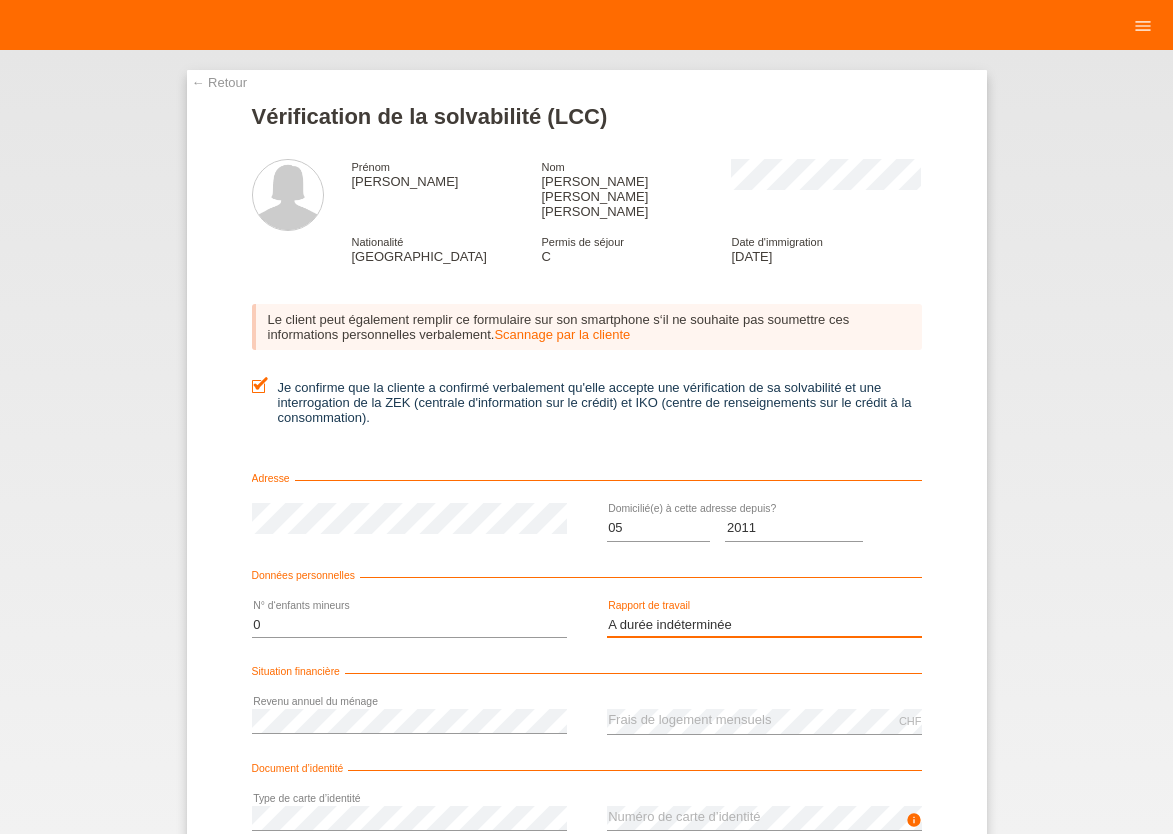 click on "A durée indéterminée" at bounding box center [0, 0] 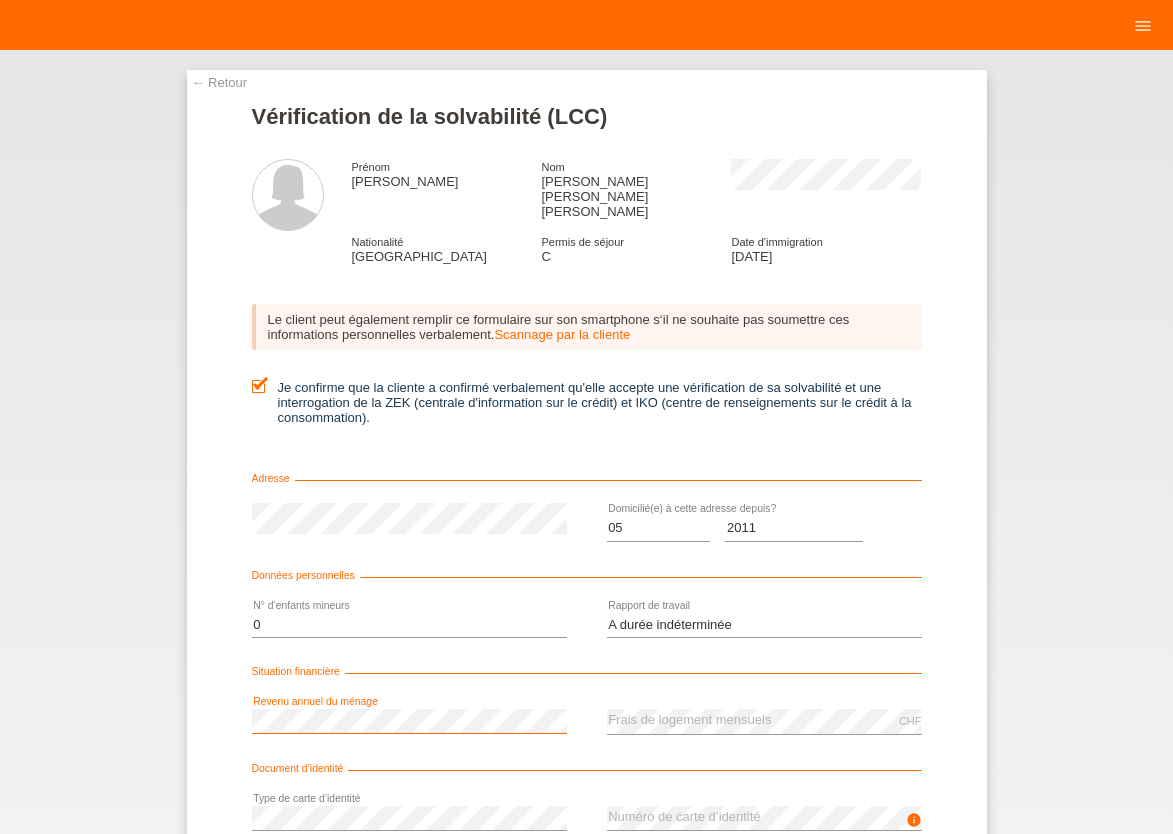 scroll, scrollTop: 0, scrollLeft: 0, axis: both 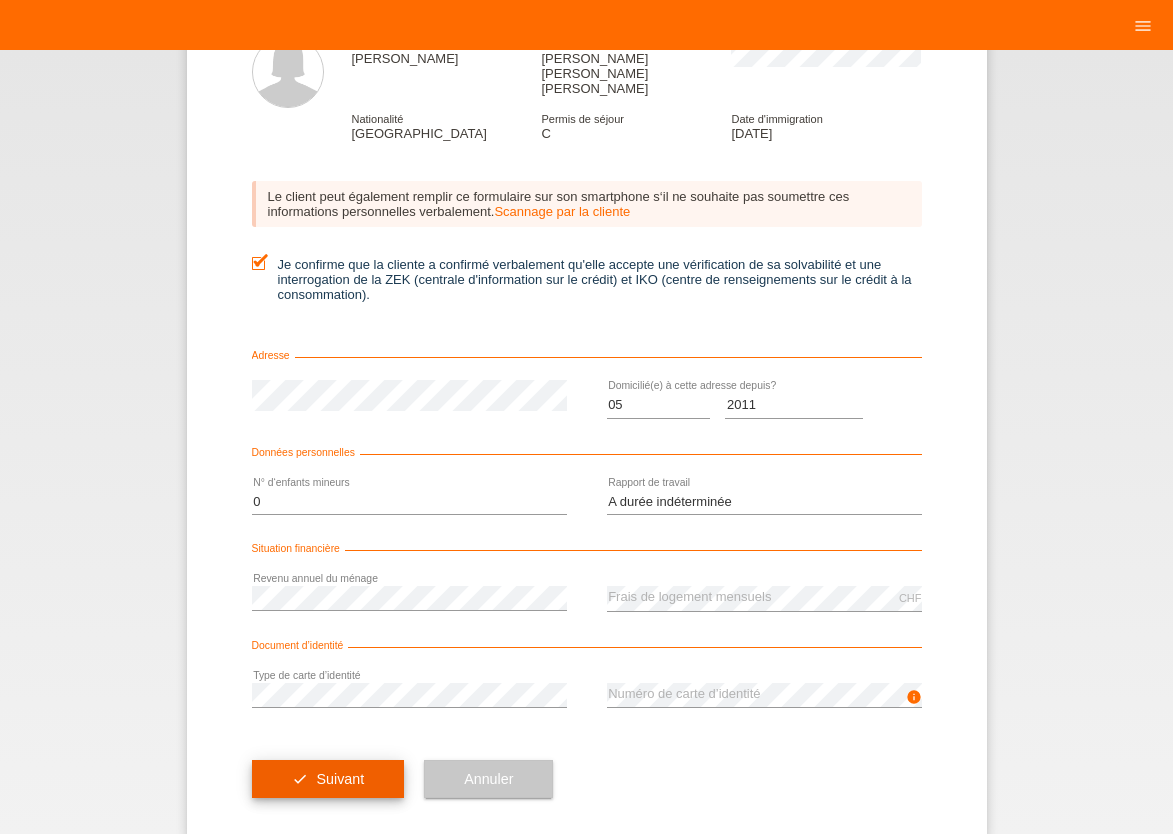 click on "check   Suivant" at bounding box center [328, 779] 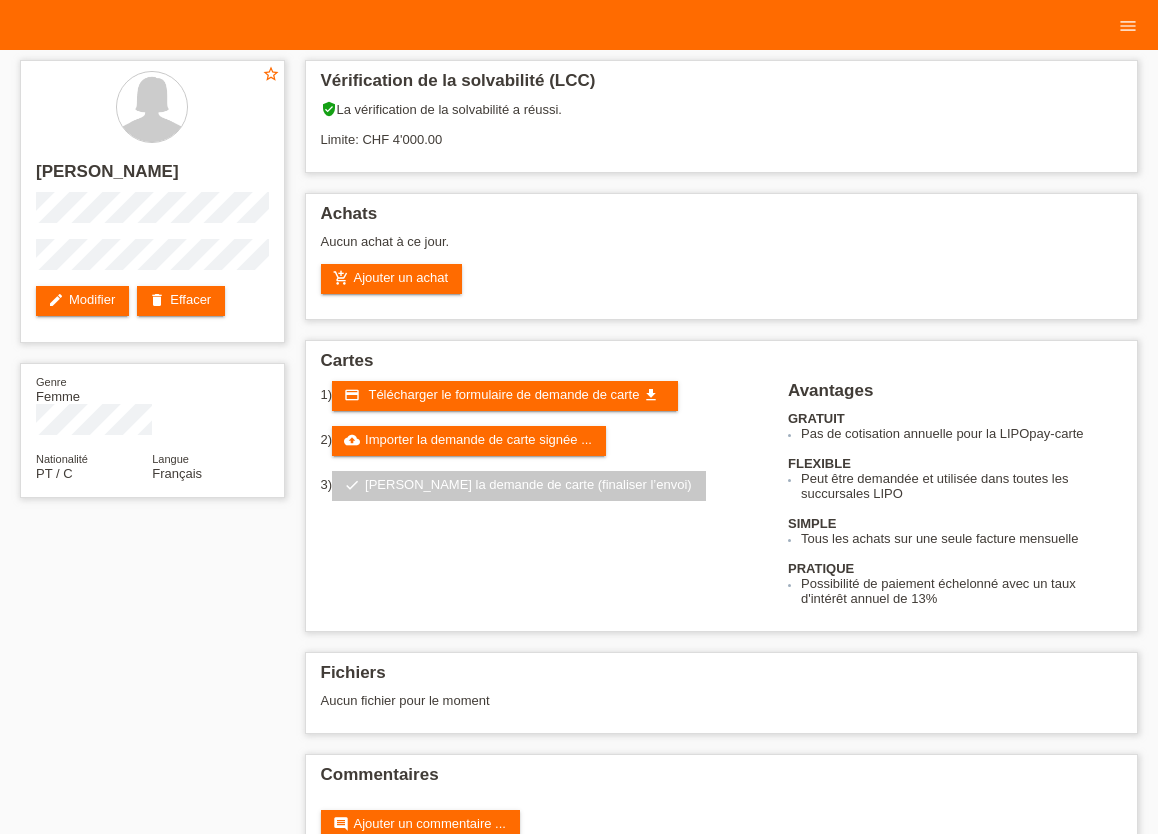 scroll, scrollTop: 0, scrollLeft: 0, axis: both 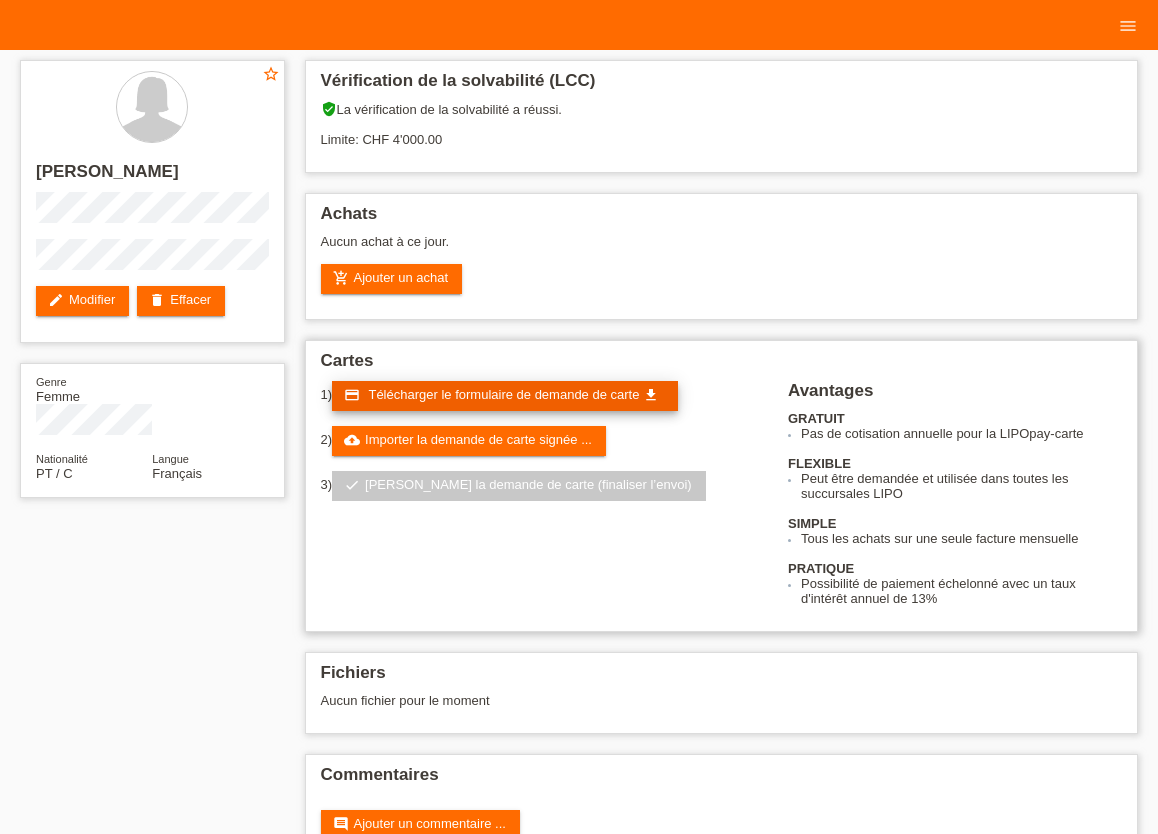 click on "Télécharger le formulaire de demande de carte" at bounding box center (503, 394) 